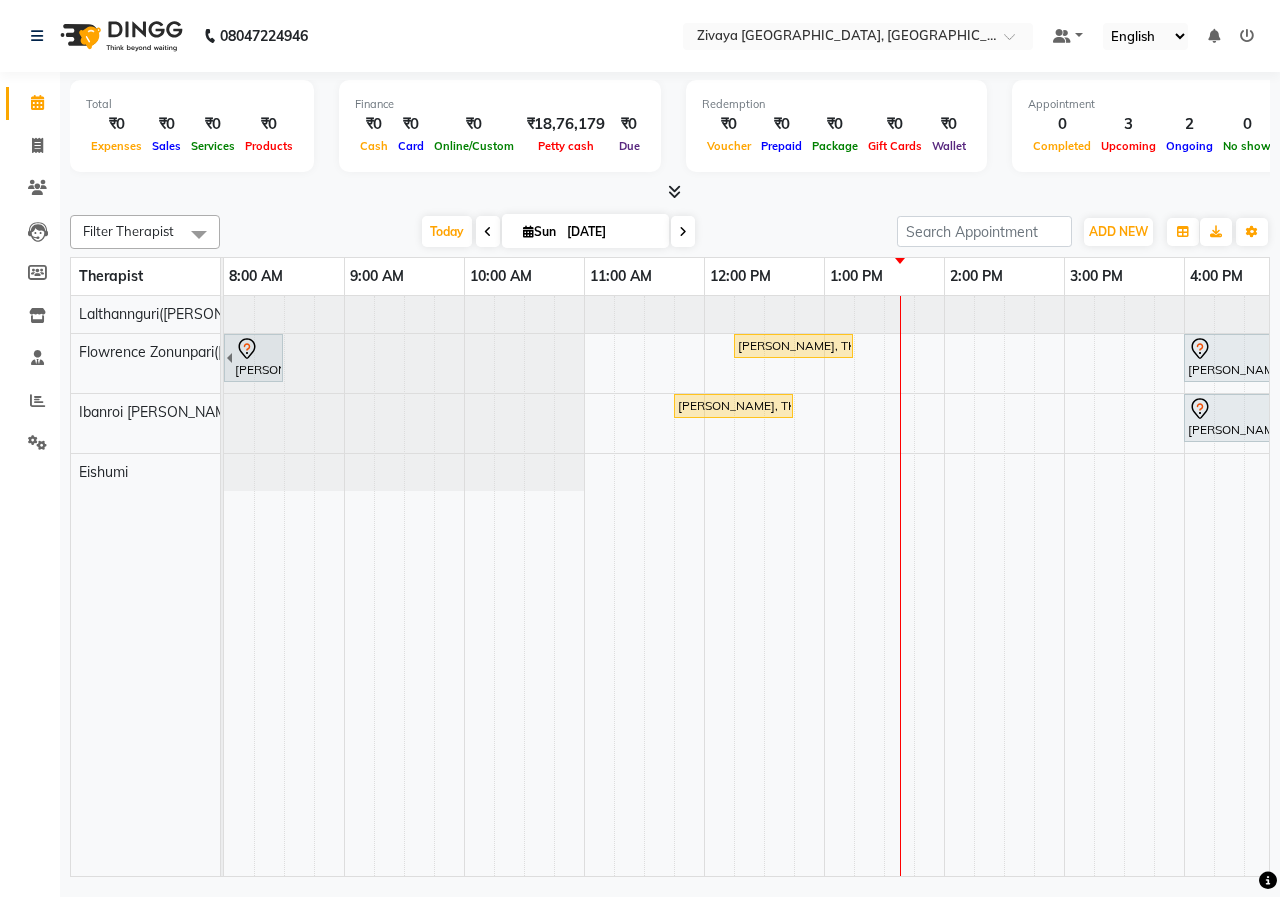 scroll, scrollTop: 0, scrollLeft: 0, axis: both 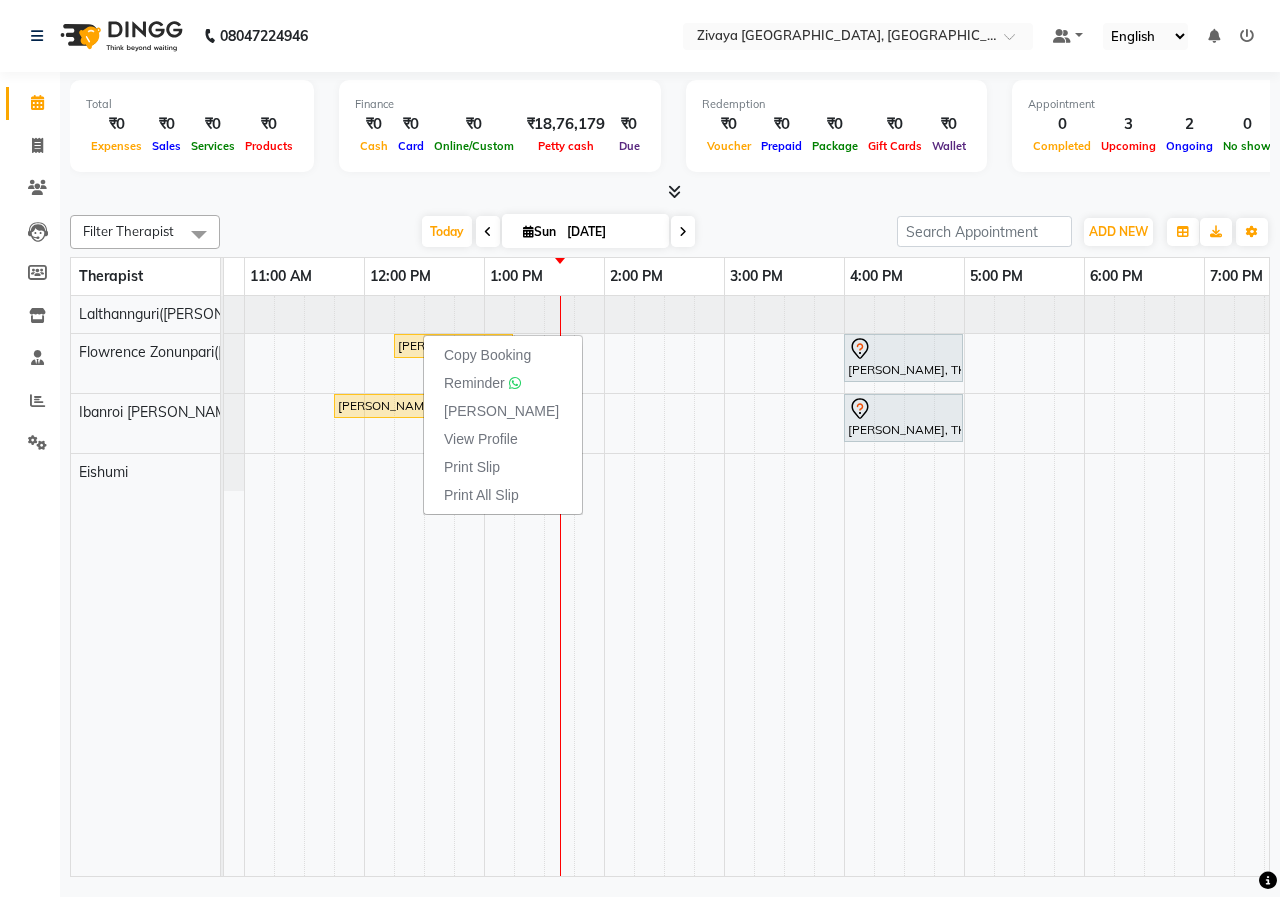 click on "[DATE]  [DATE]" at bounding box center (558, 232) 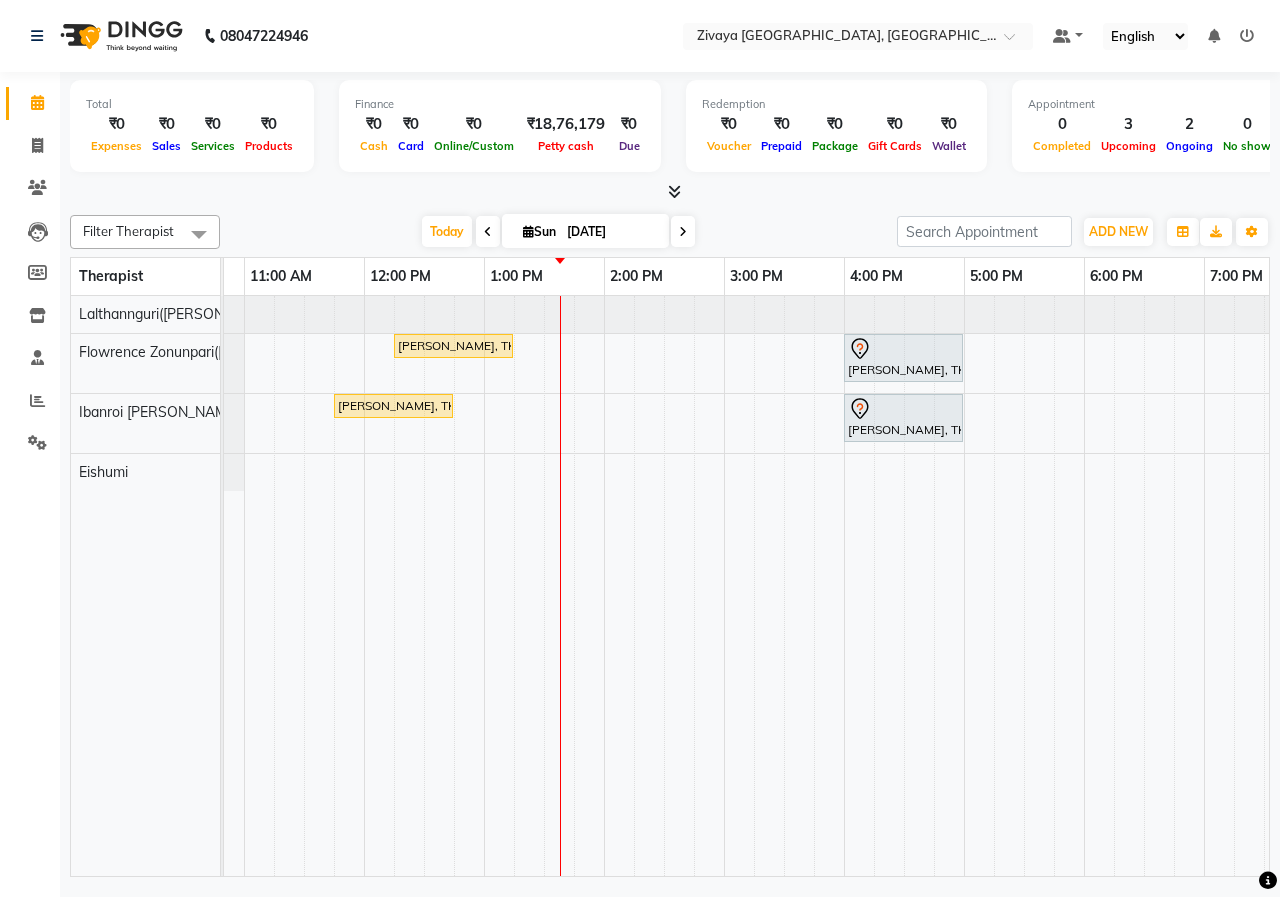 click on "[PERSON_NAME], TK01, 12:15 PM-01:15 PM, Javanese Pampering - 60 Mins" at bounding box center [453, 346] 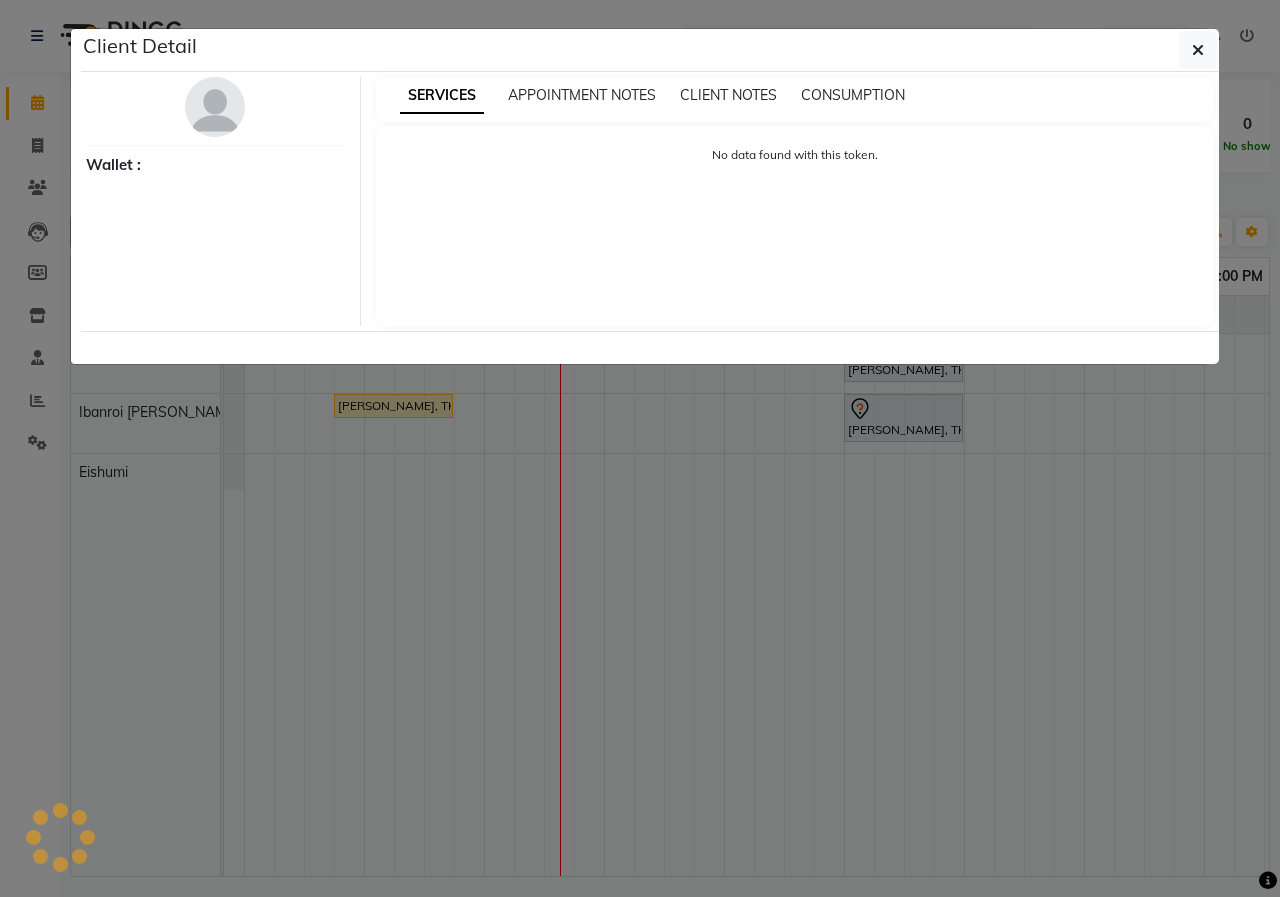 select on "1" 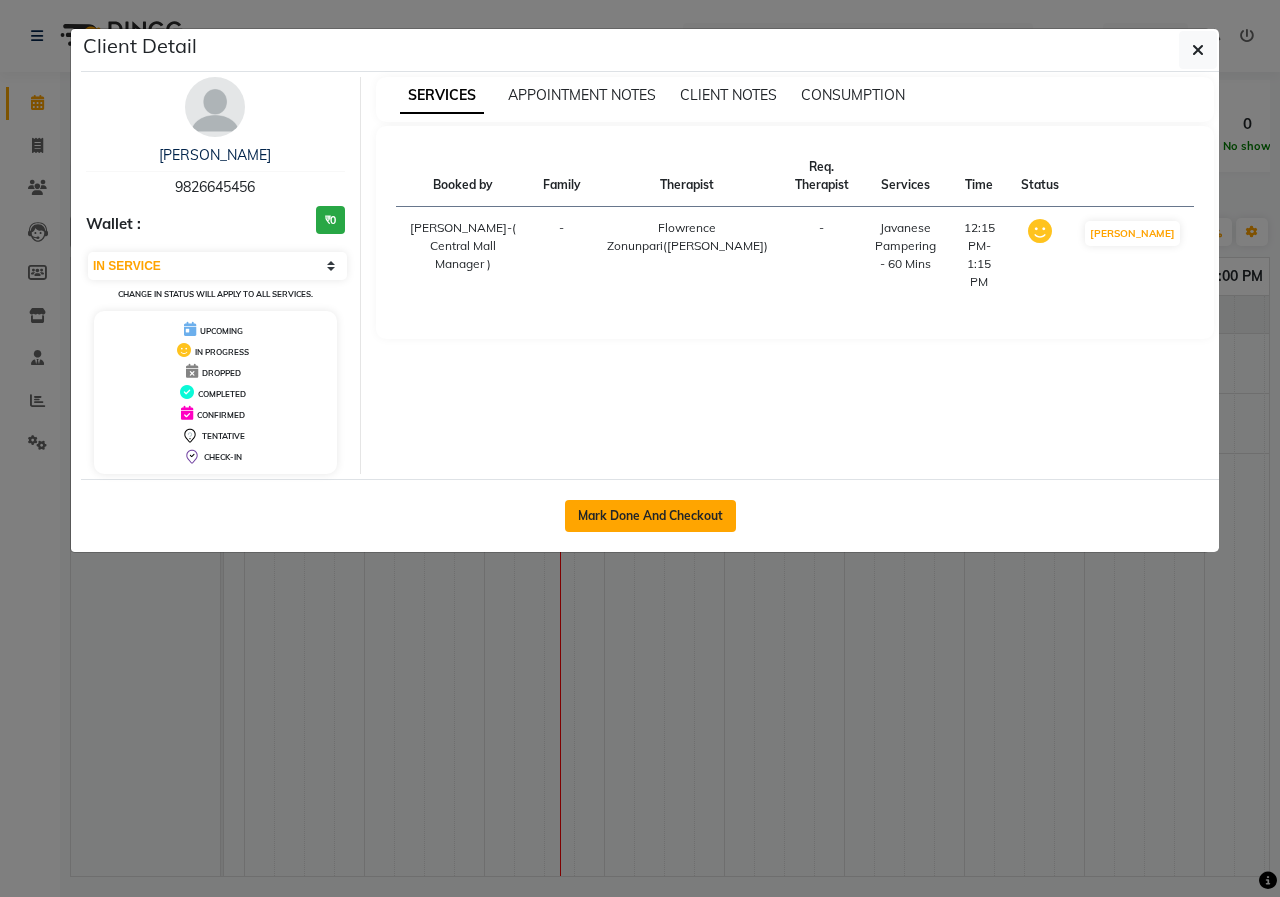 click on "Mark Done And Checkout" 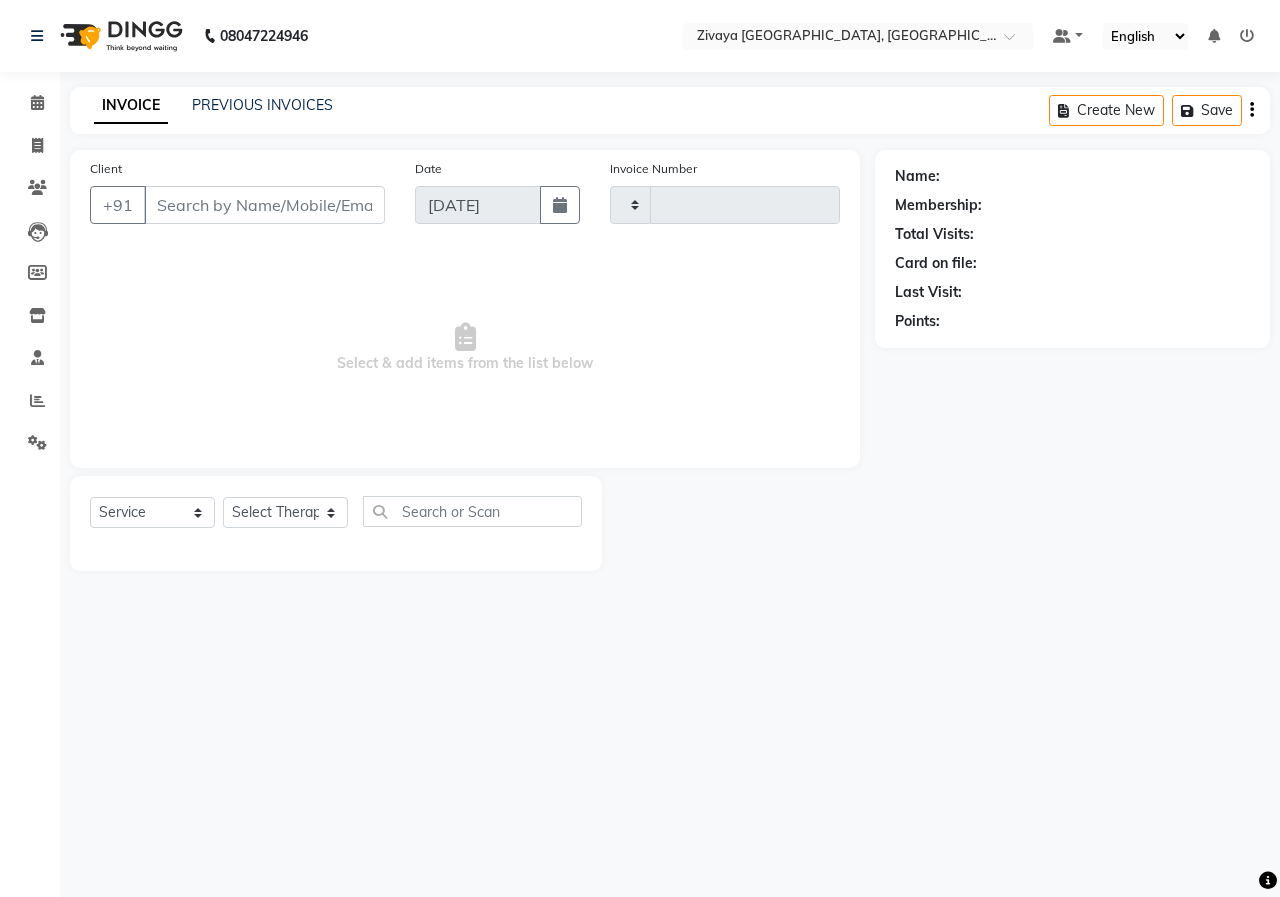 type on "0579" 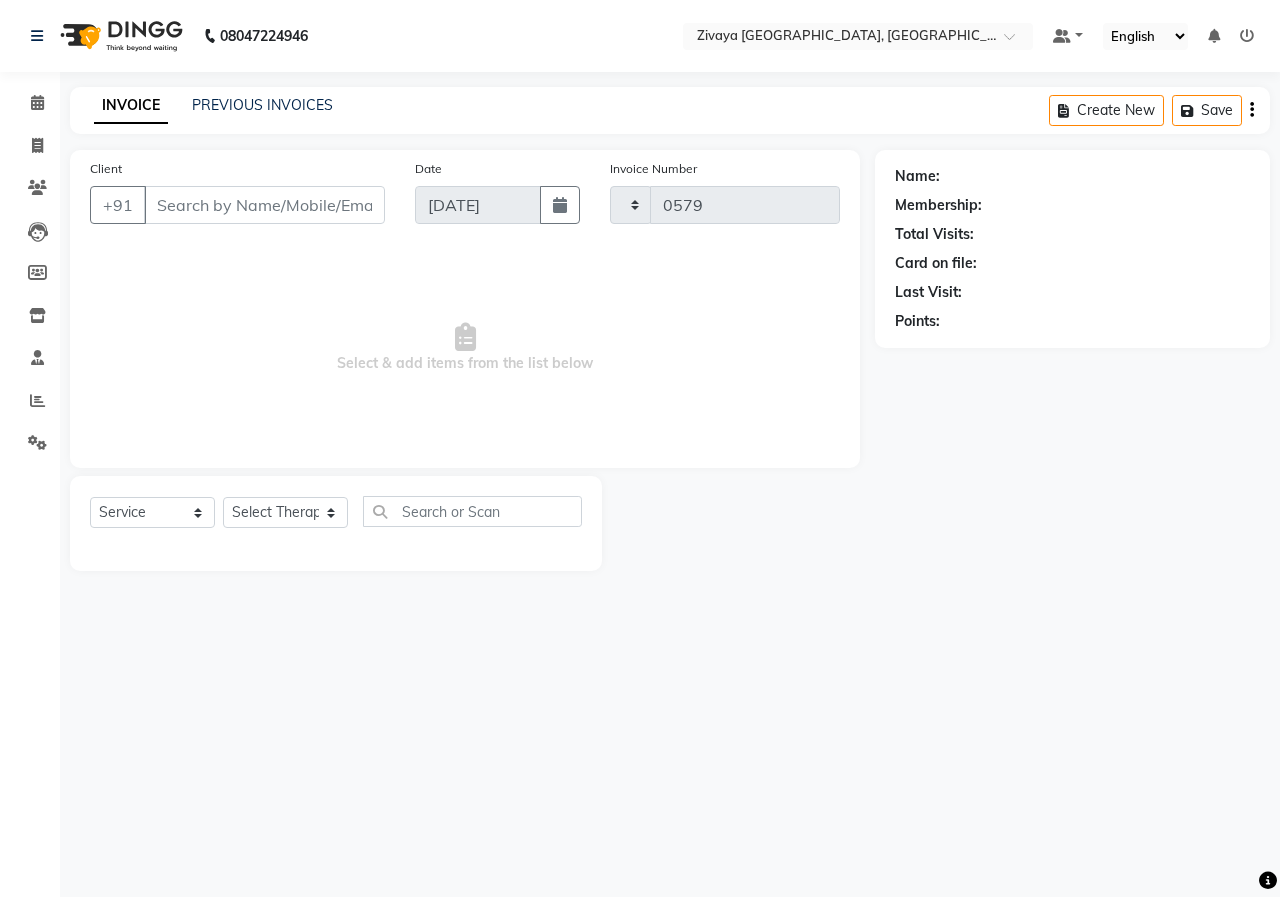 select on "6509" 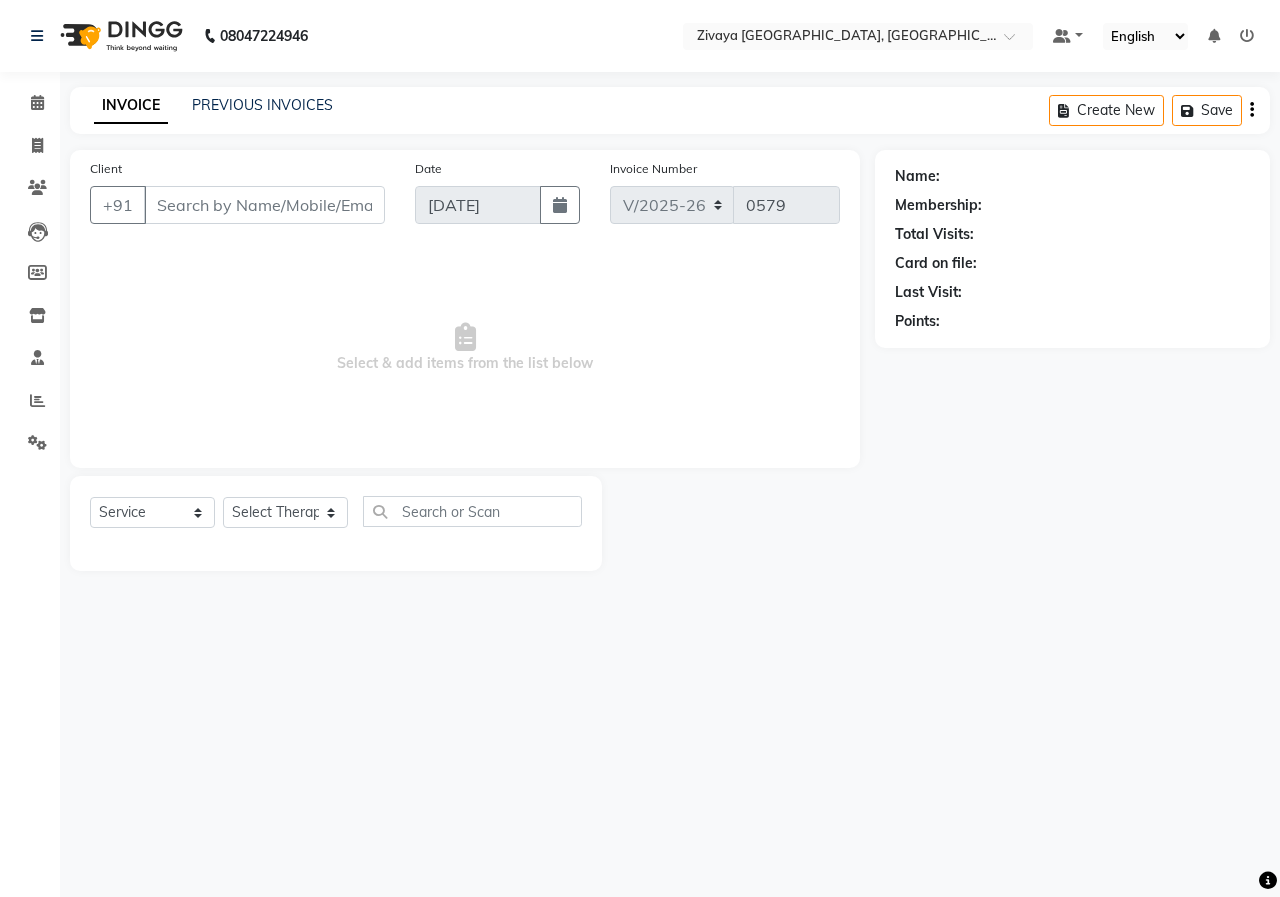 type on "9826645456" 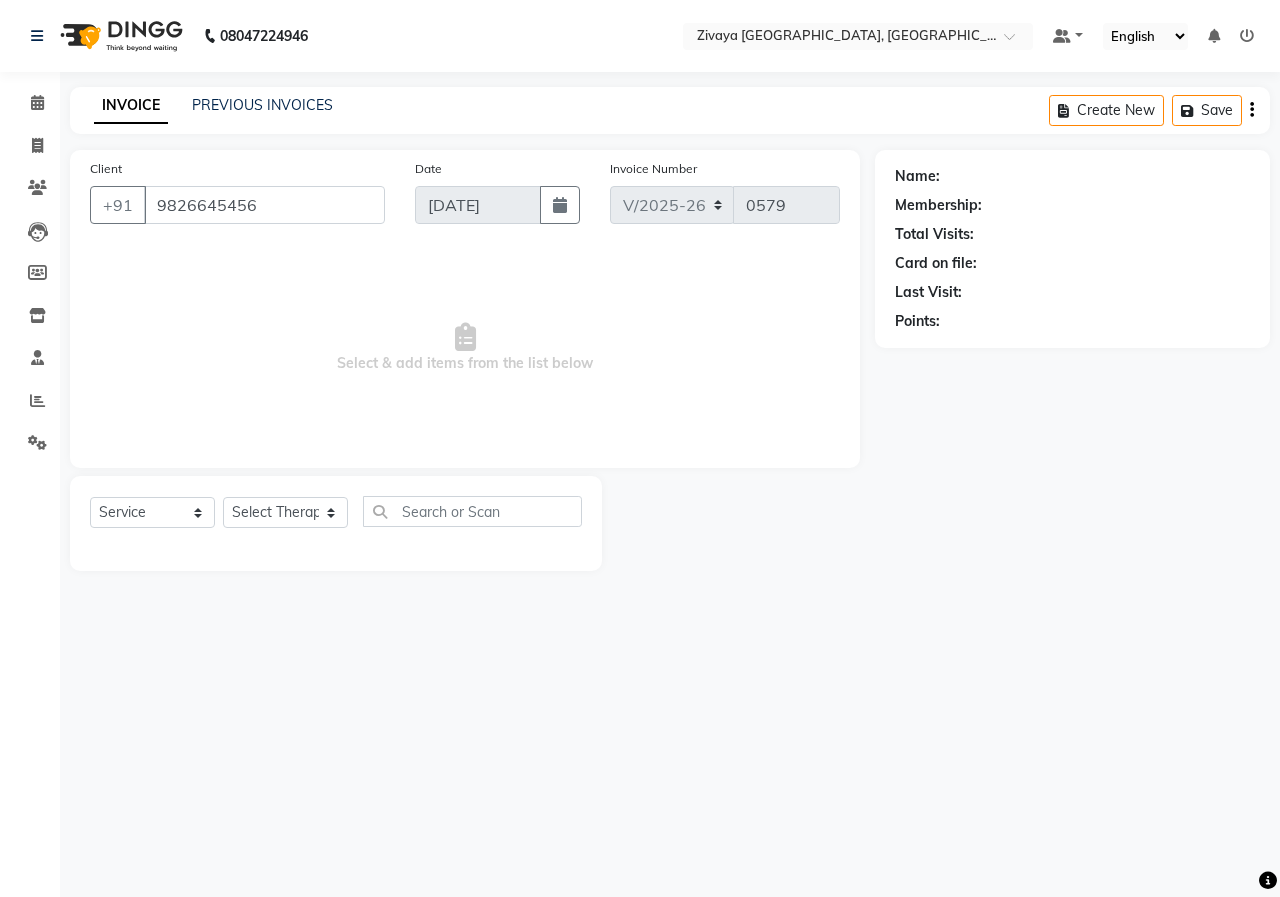 select on "49517" 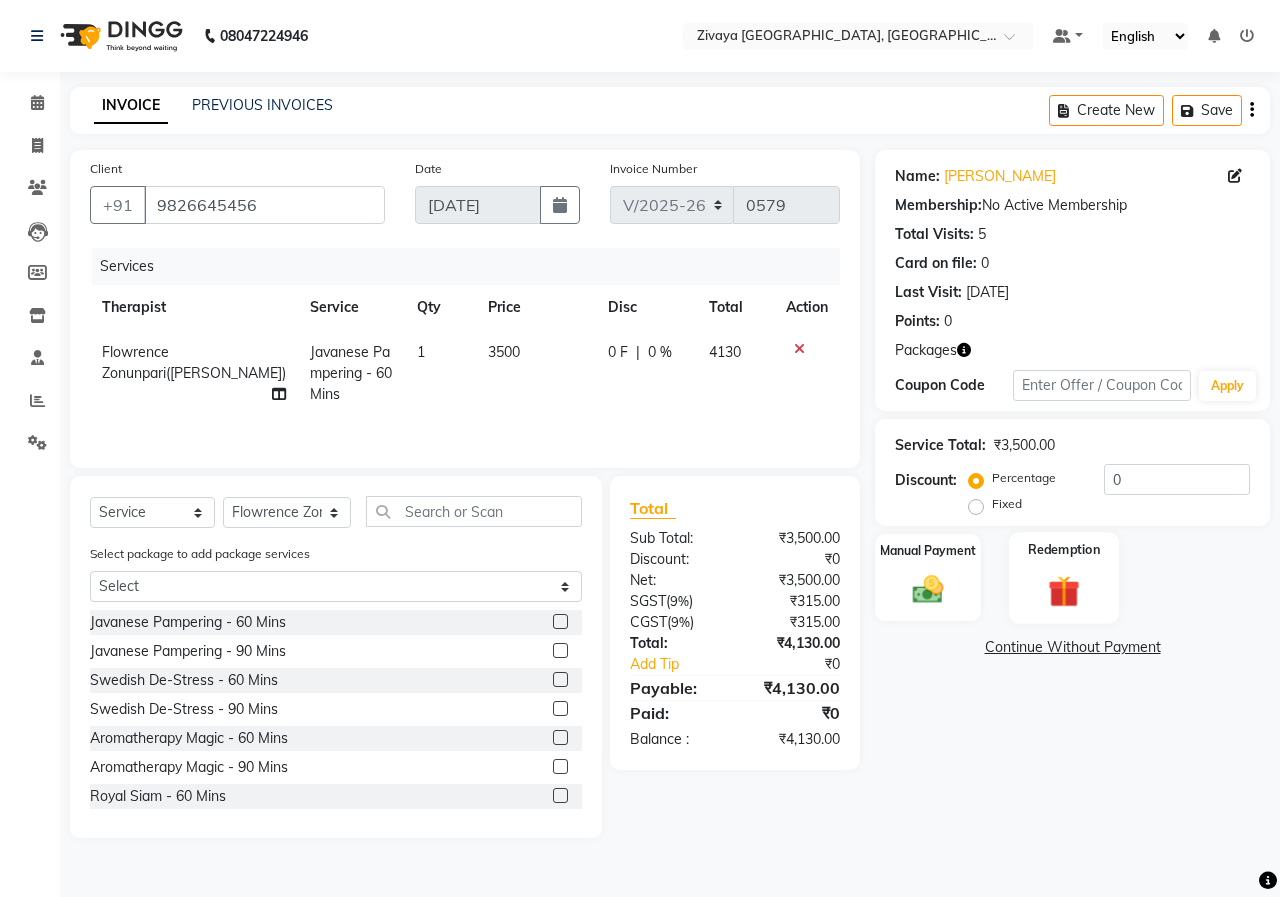 click on "Redemption" 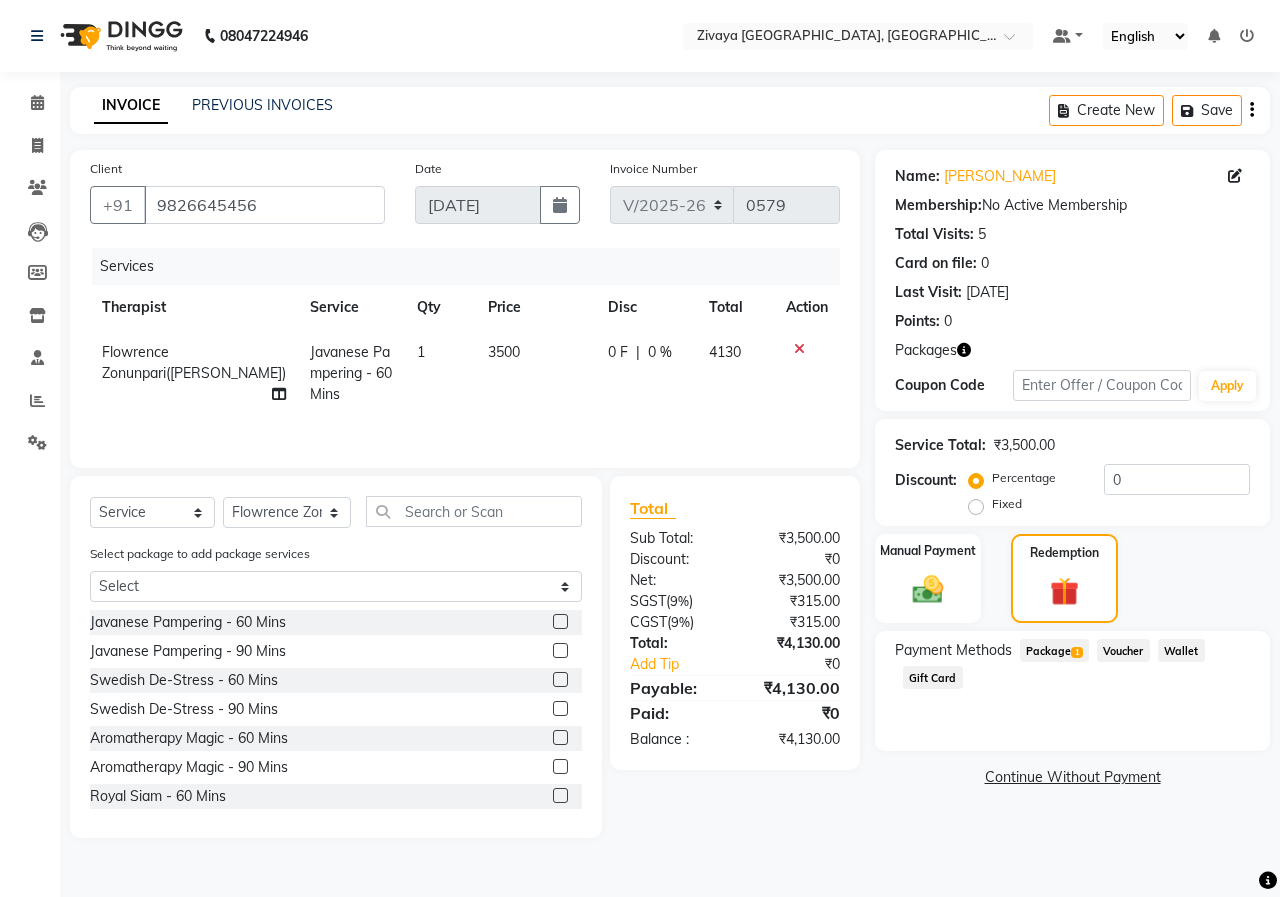 click on "Package  1" 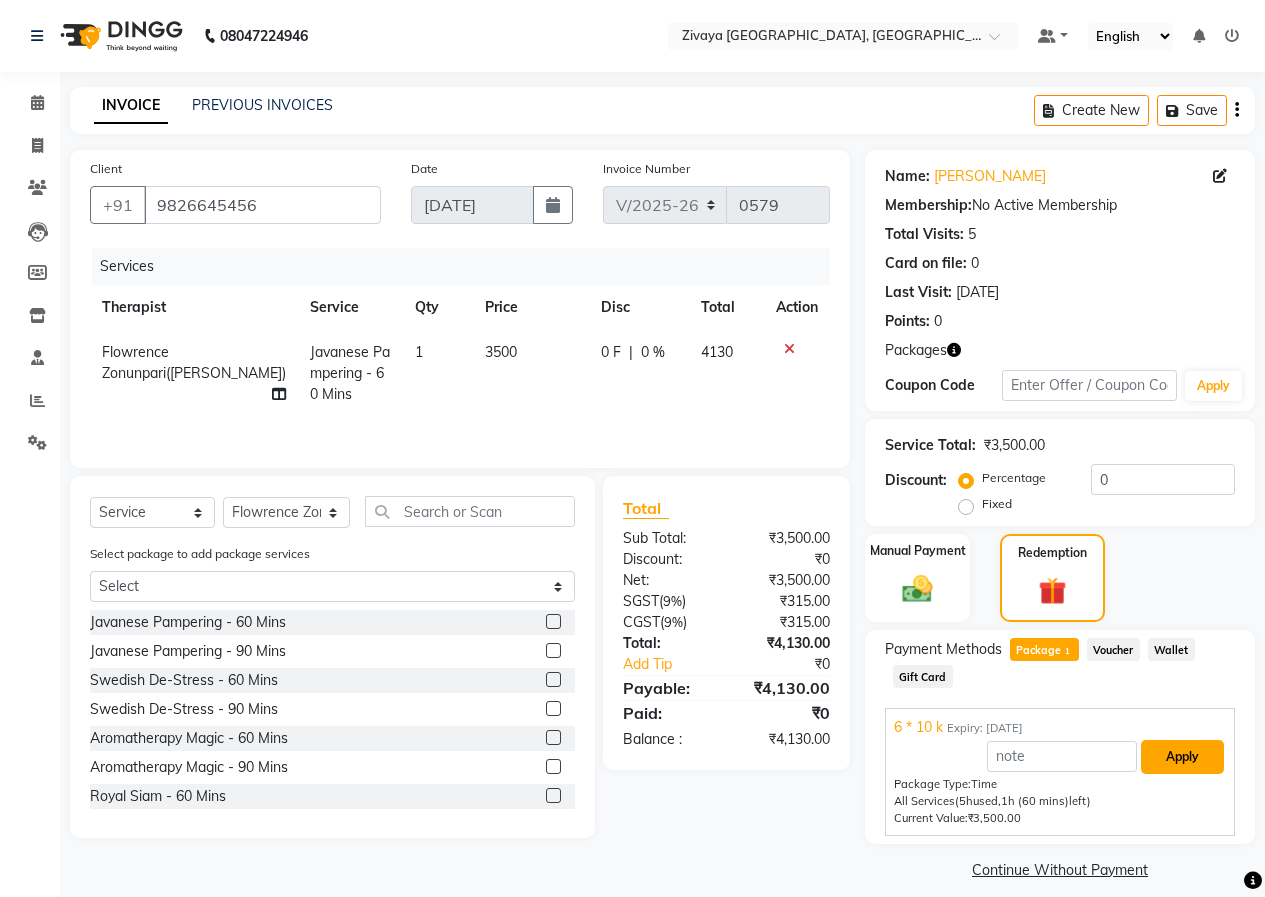 click on "Apply" at bounding box center (1182, 757) 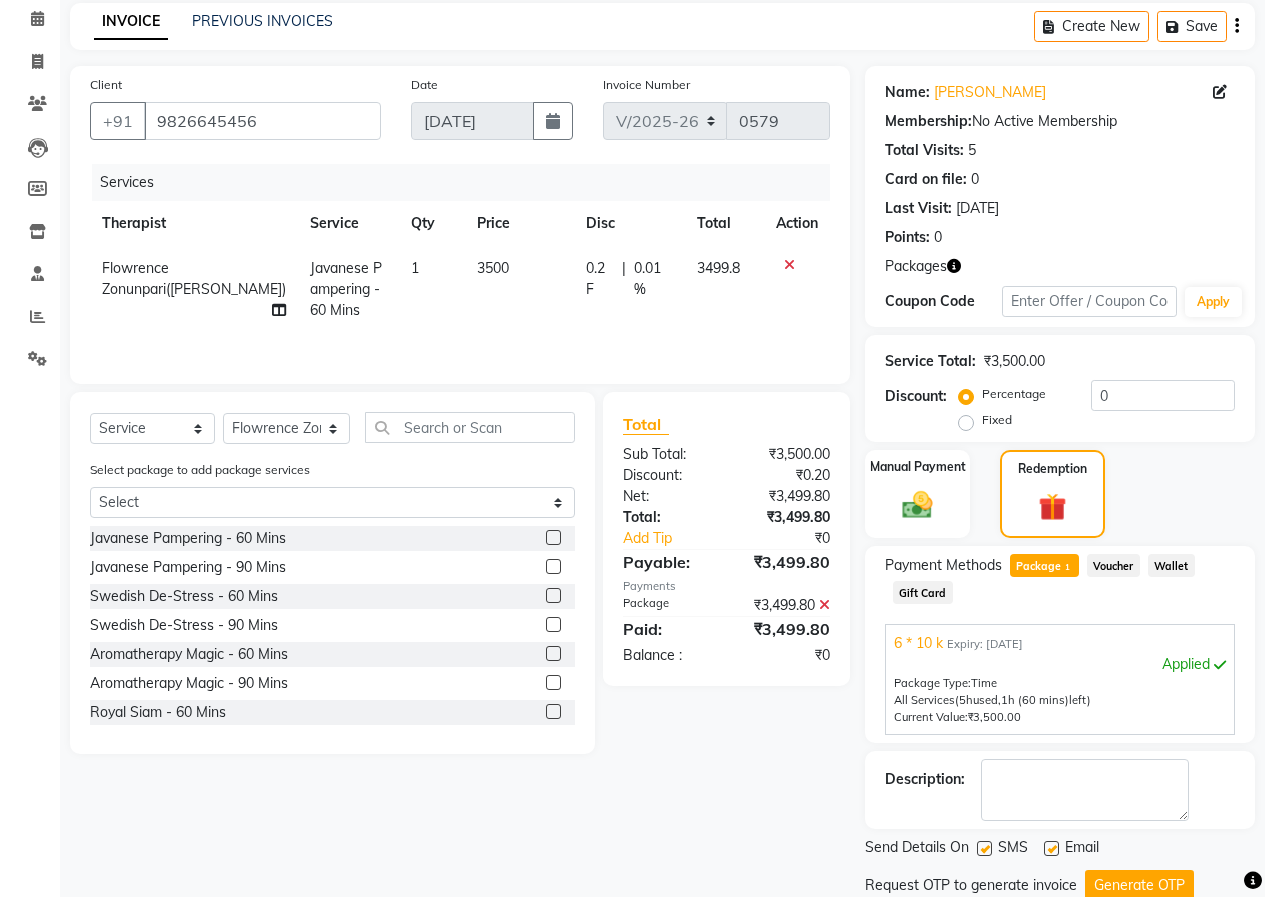 scroll, scrollTop: 153, scrollLeft: 0, axis: vertical 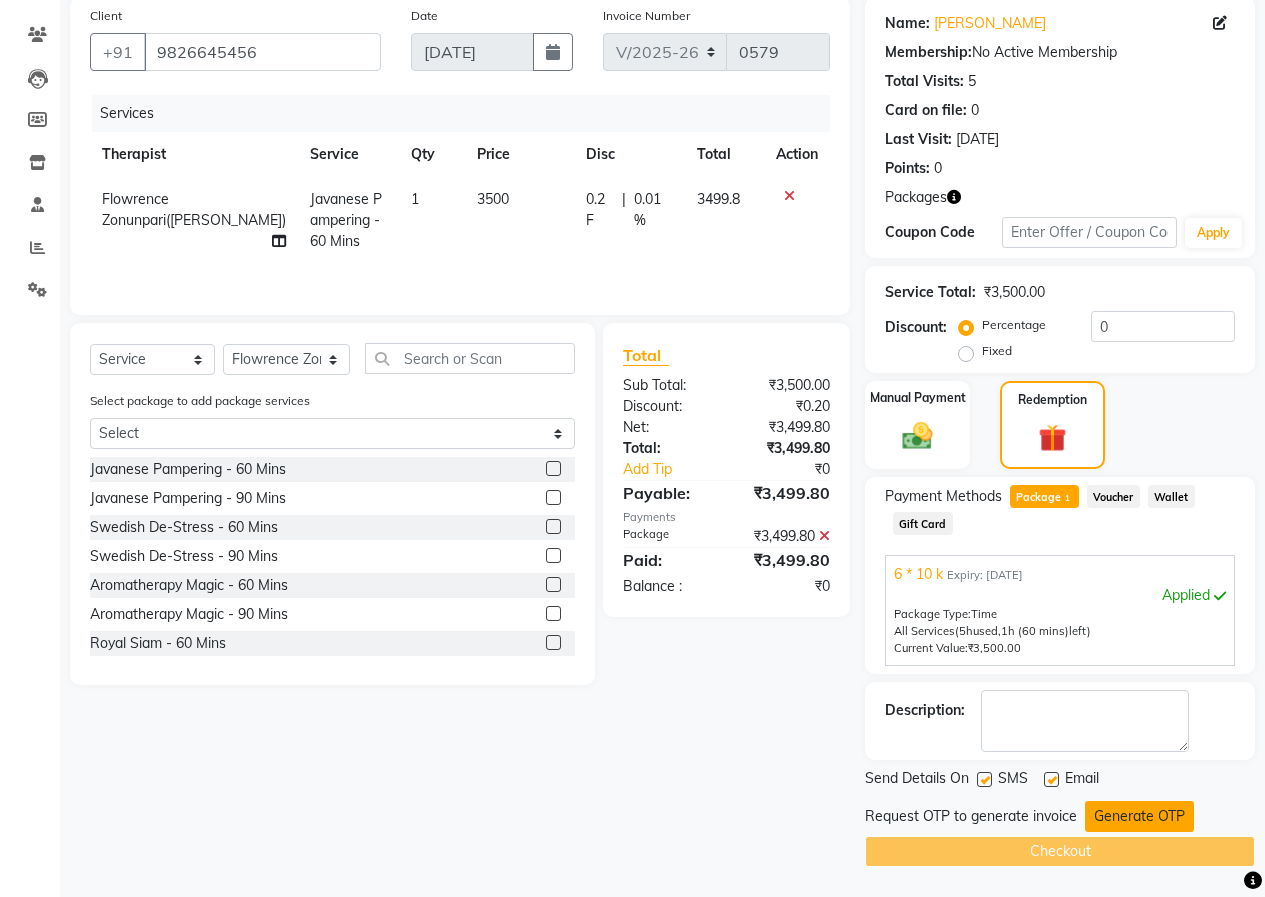 click on "Generate OTP" 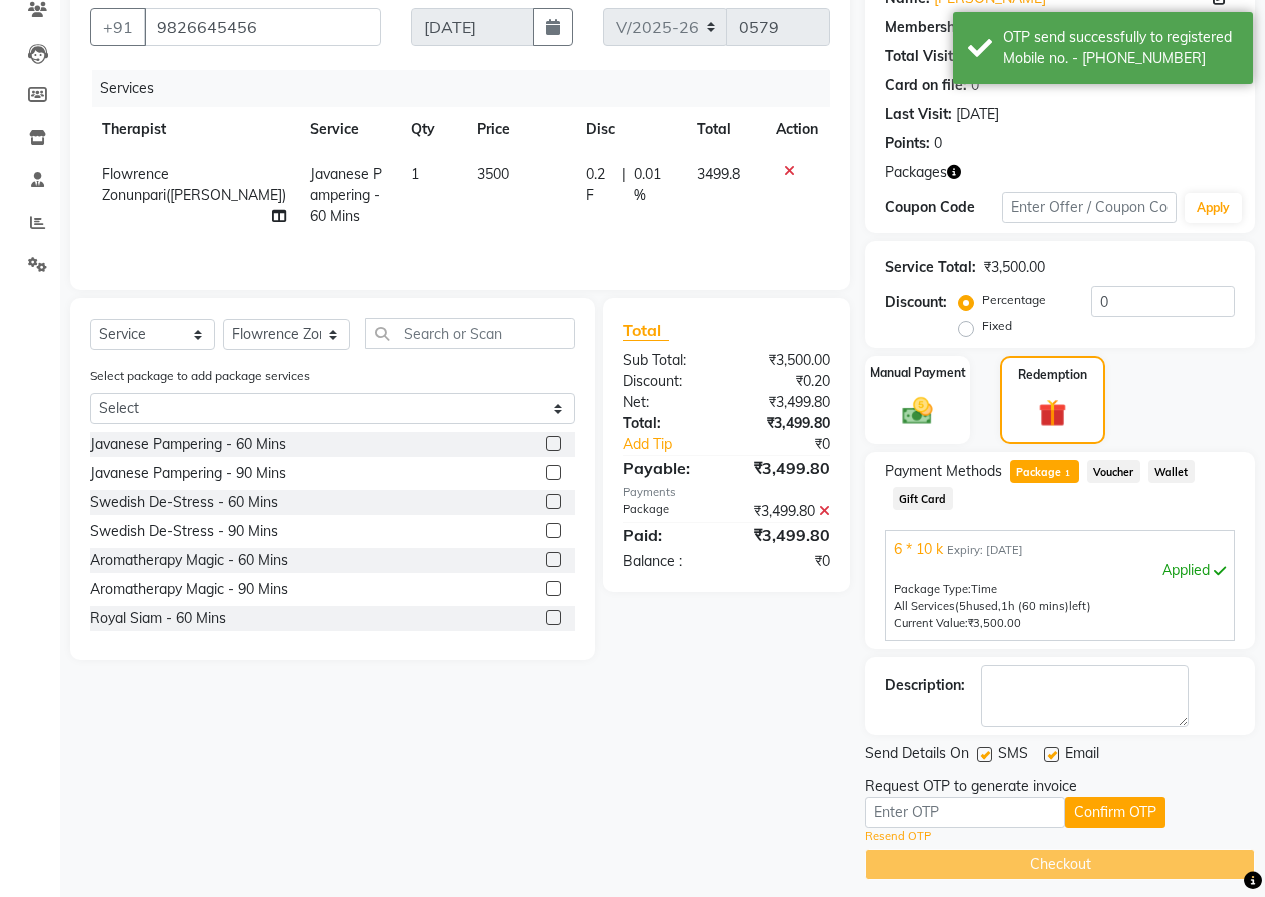 scroll, scrollTop: 191, scrollLeft: 0, axis: vertical 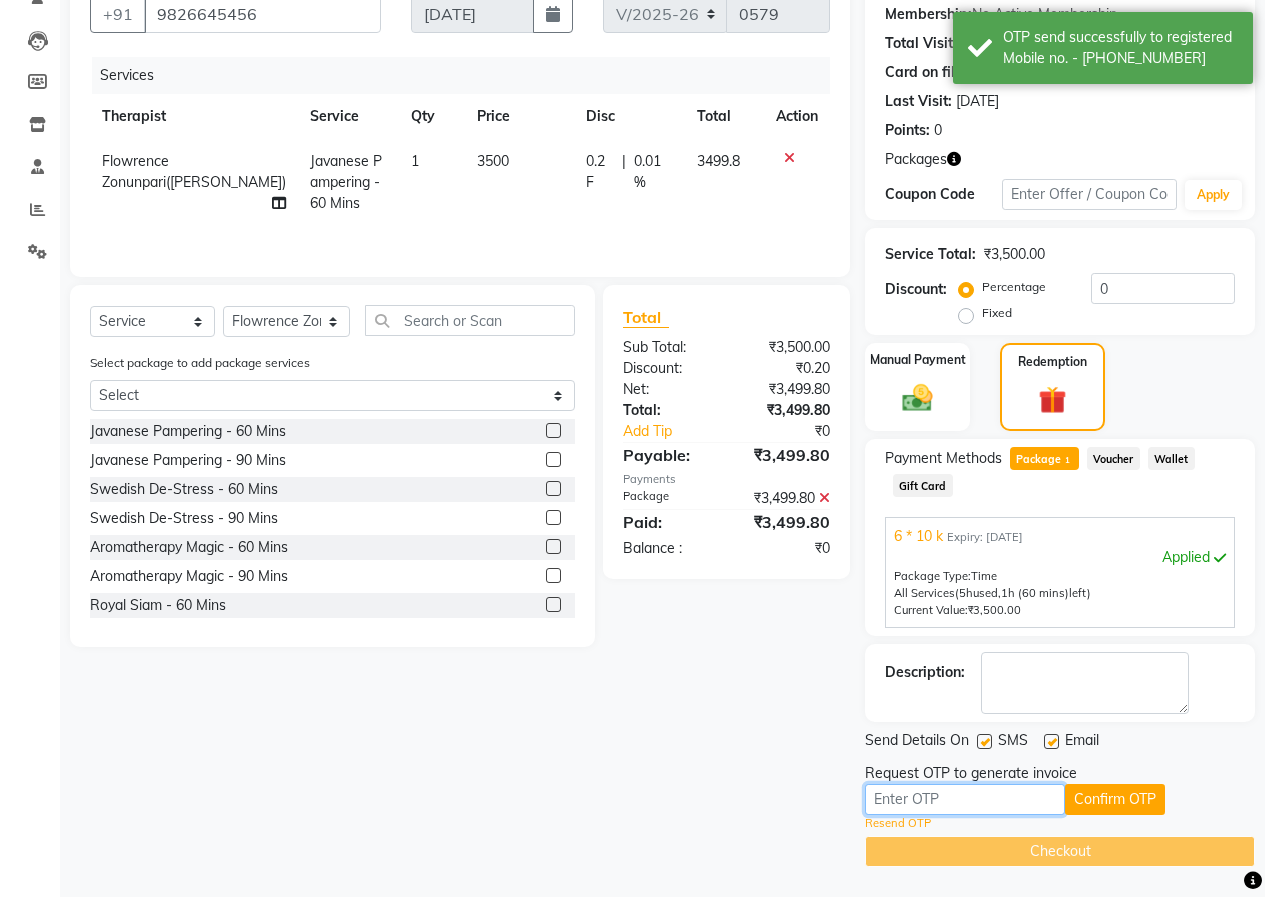 click at bounding box center (965, 799) 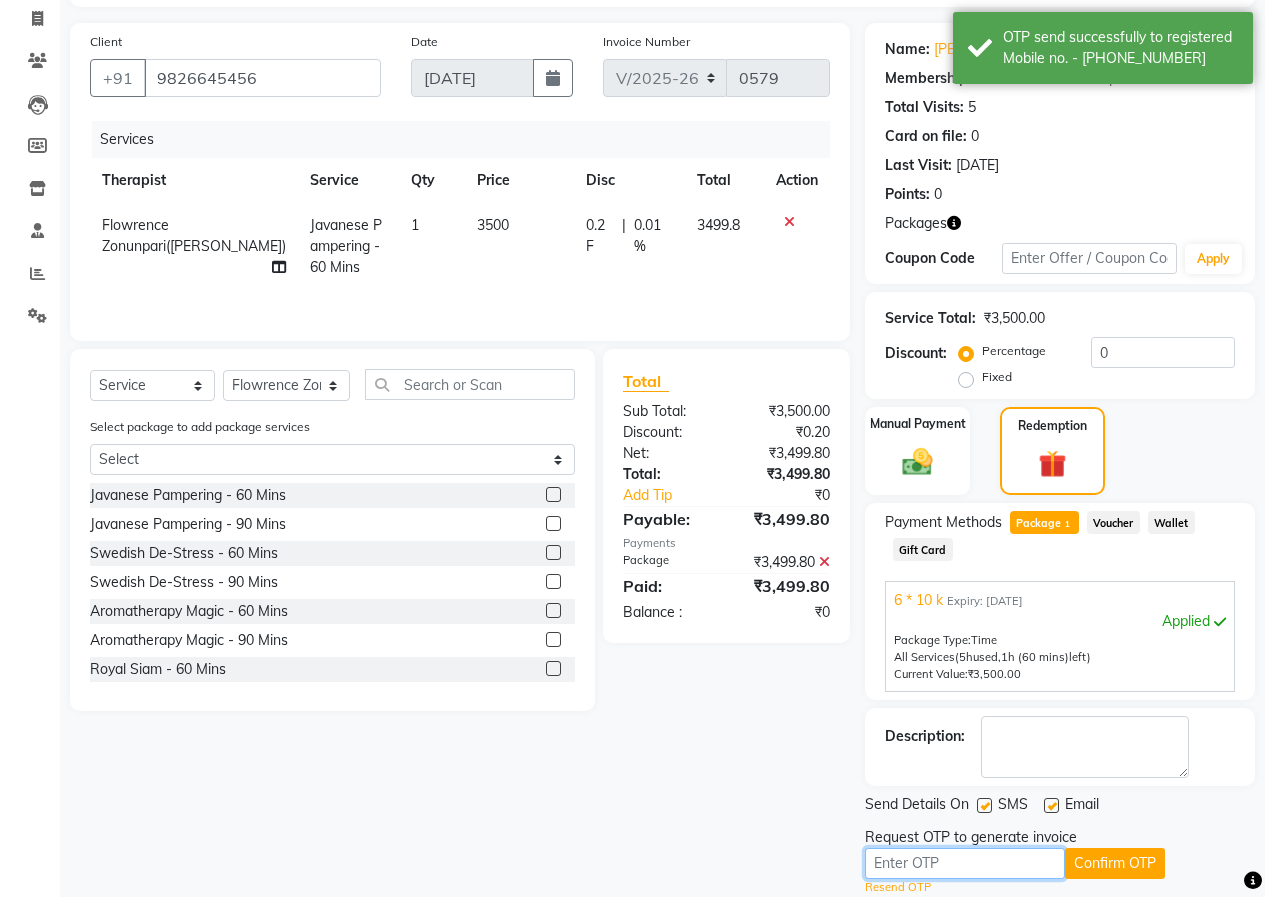 scroll, scrollTop: 191, scrollLeft: 0, axis: vertical 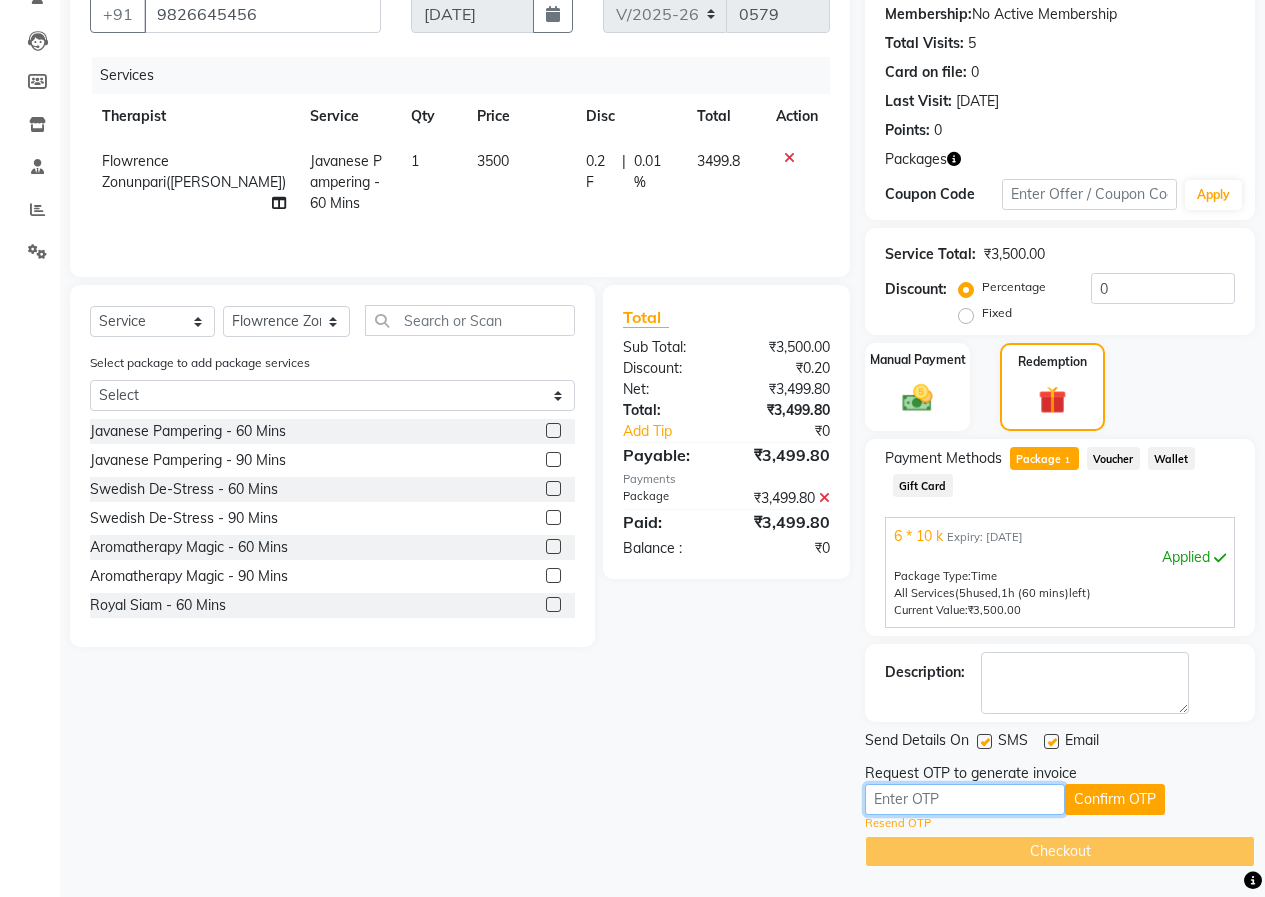 click at bounding box center [965, 799] 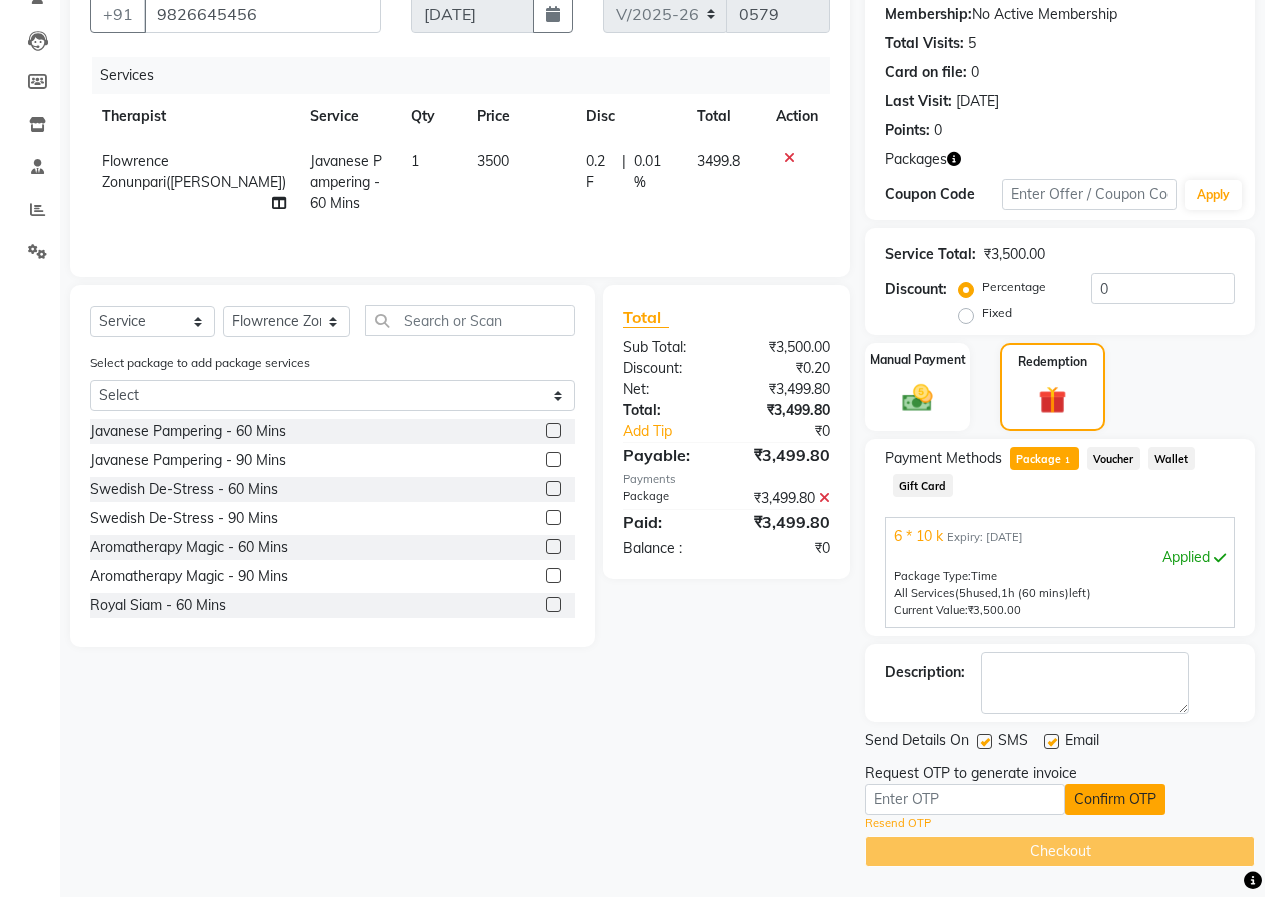 click on "Confirm OTP" 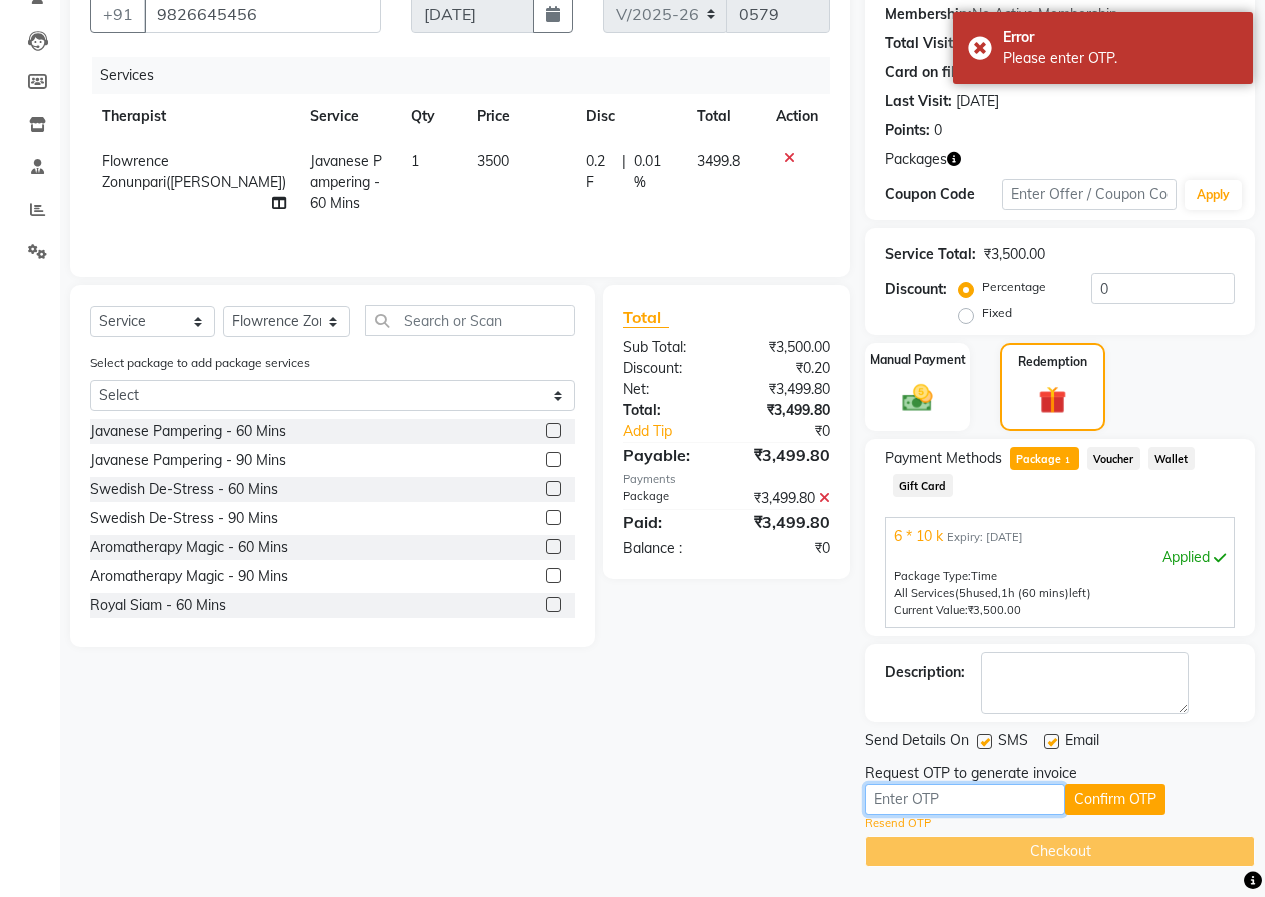 click at bounding box center [965, 799] 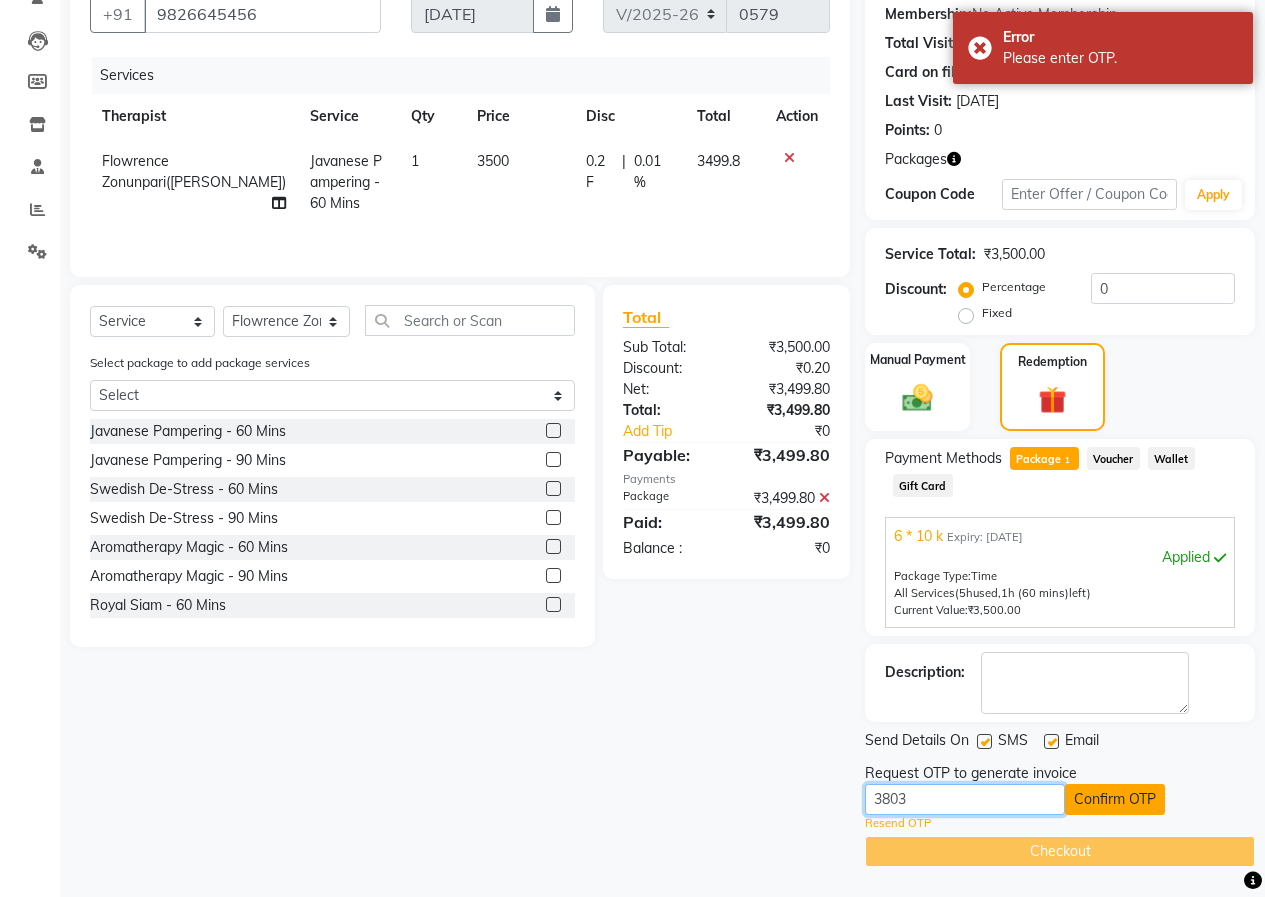type on "3803" 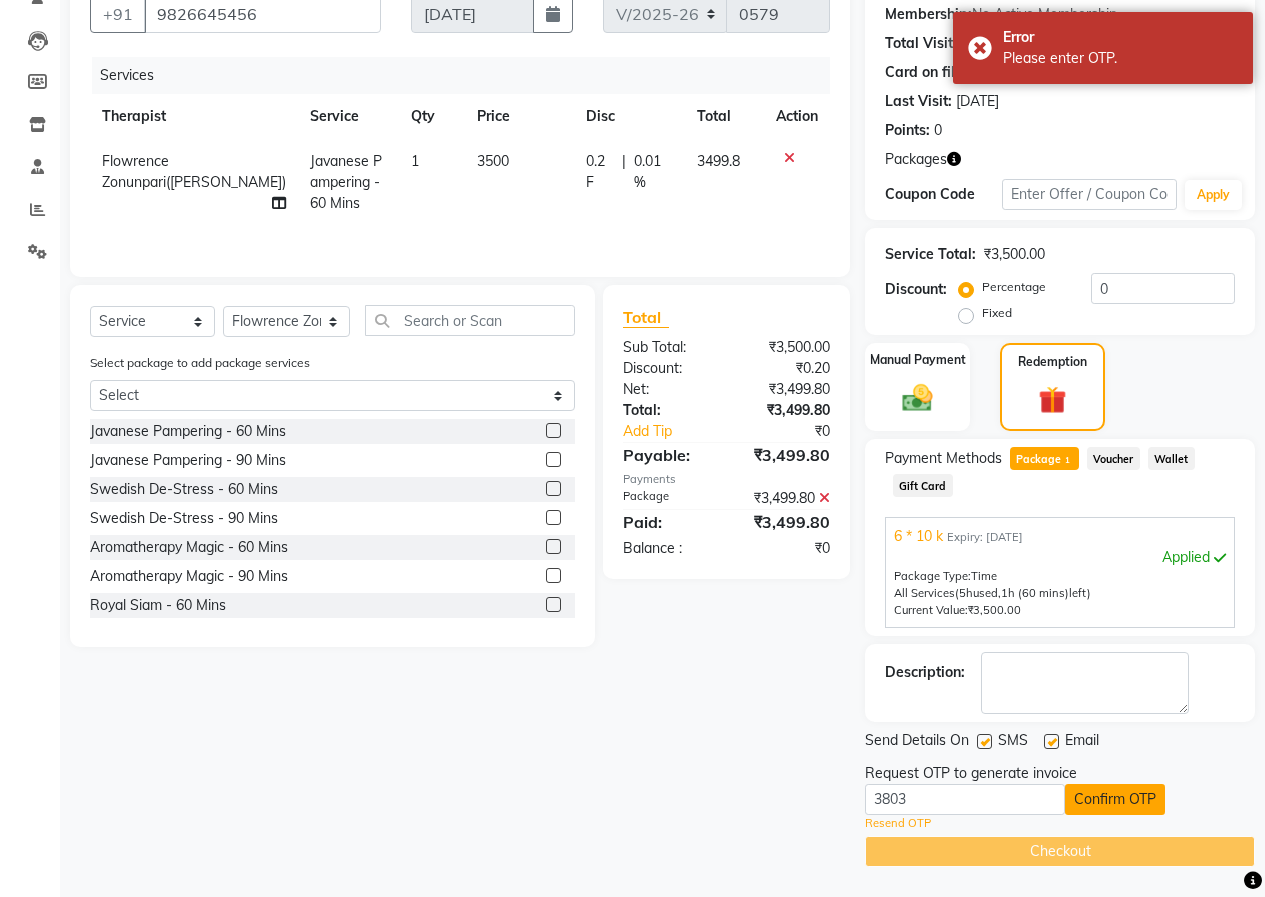 click on "Confirm OTP" 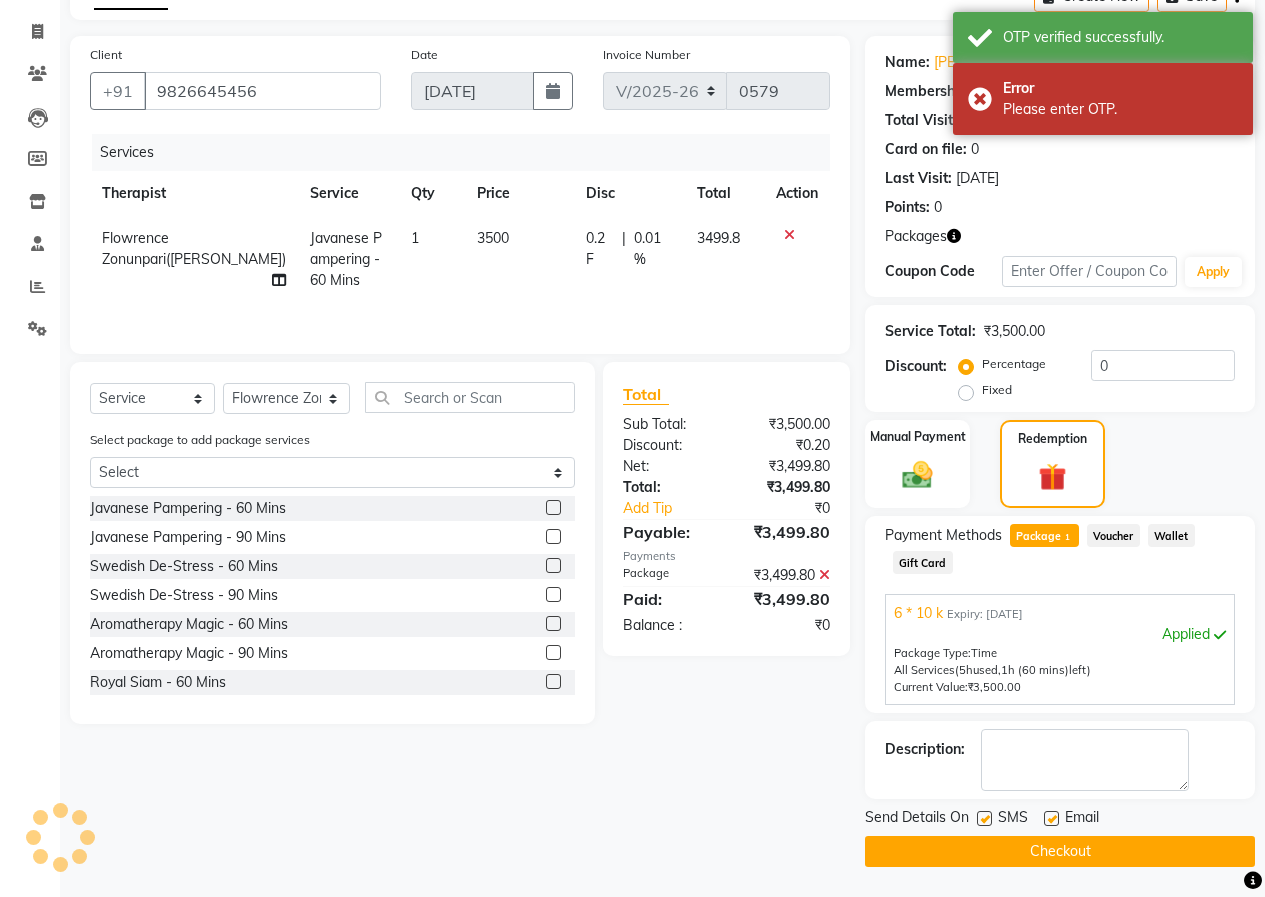 scroll, scrollTop: 114, scrollLeft: 0, axis: vertical 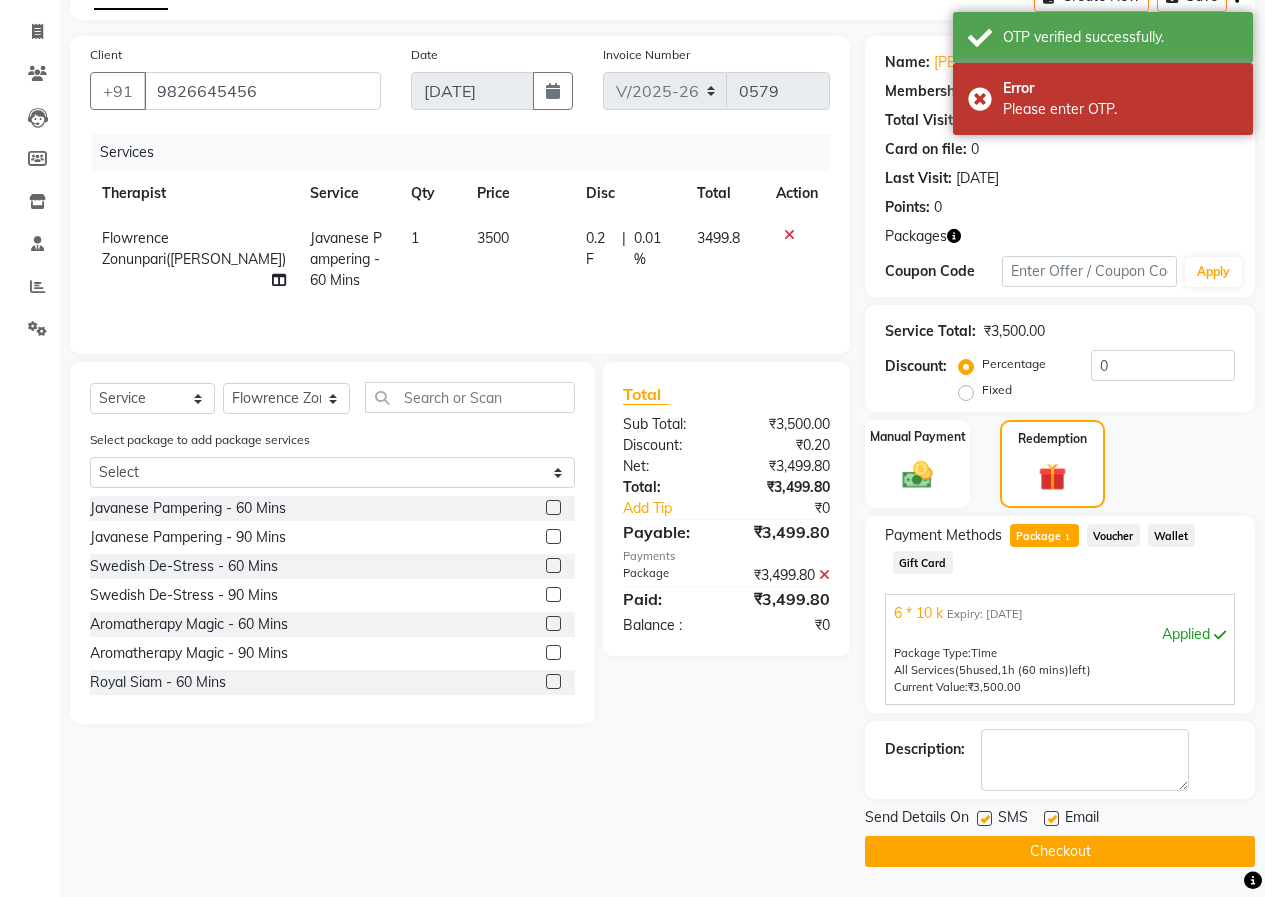 click on "Checkout" 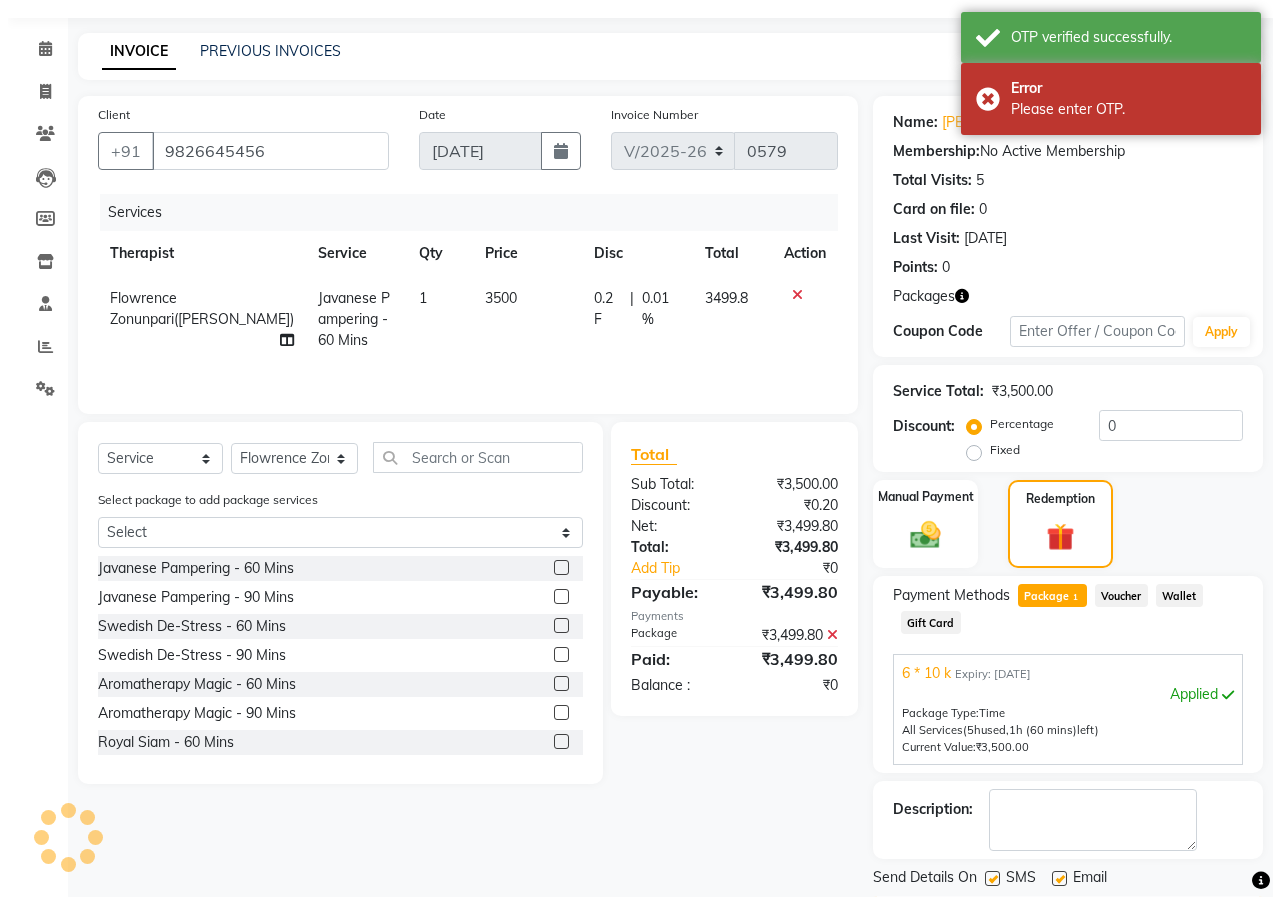 scroll, scrollTop: 0, scrollLeft: 0, axis: both 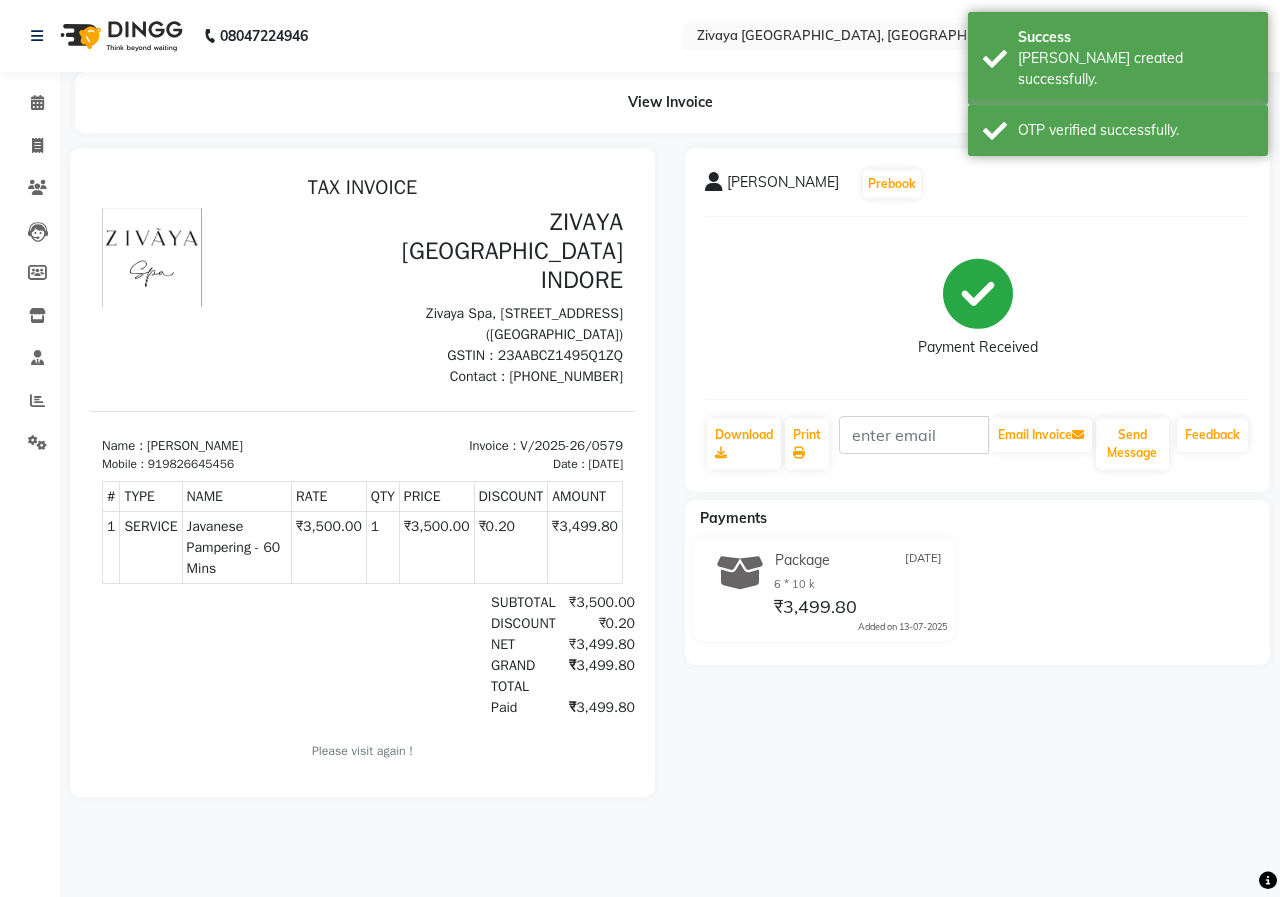 click 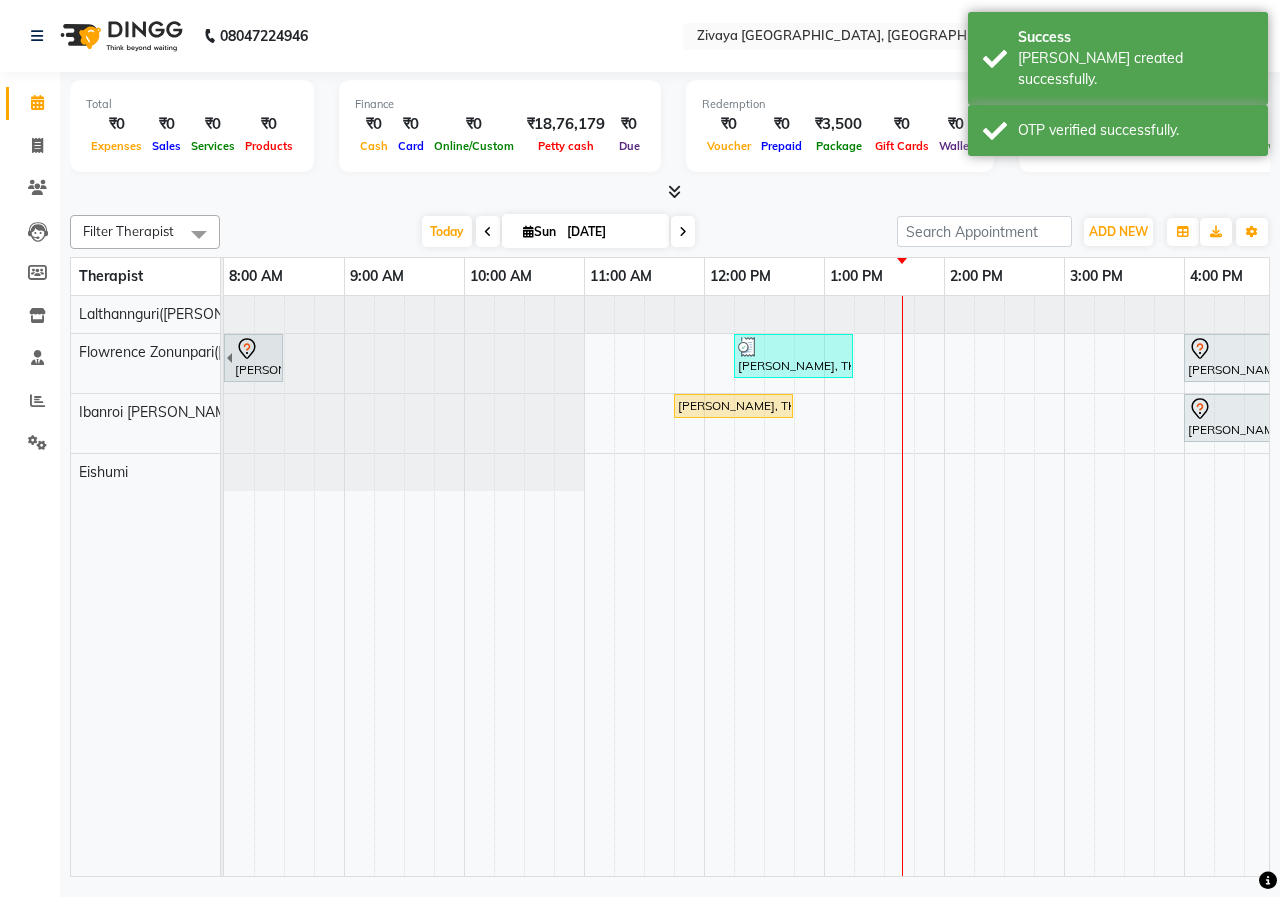scroll, scrollTop: 0, scrollLeft: 278, axis: horizontal 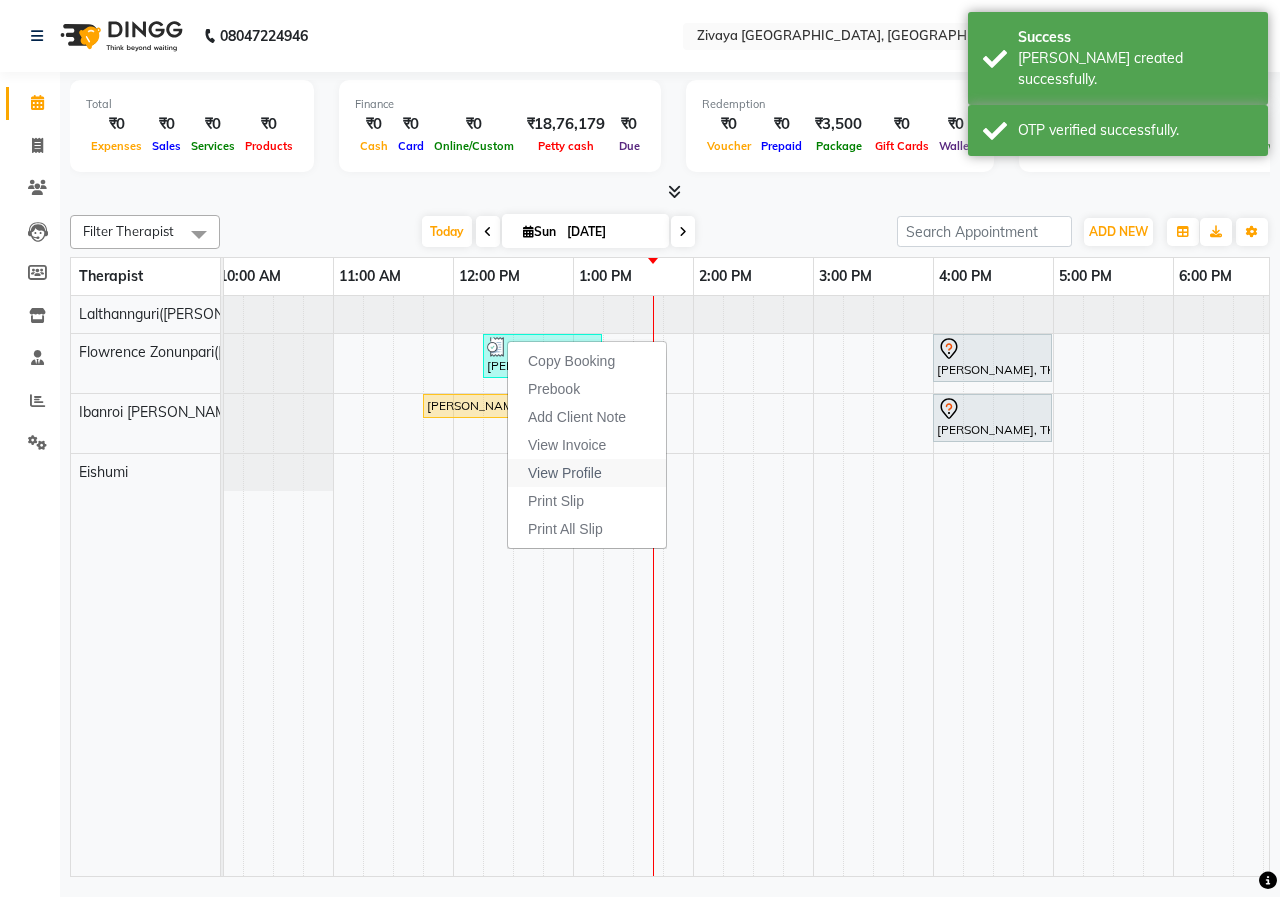click on "View Profile" at bounding box center [565, 473] 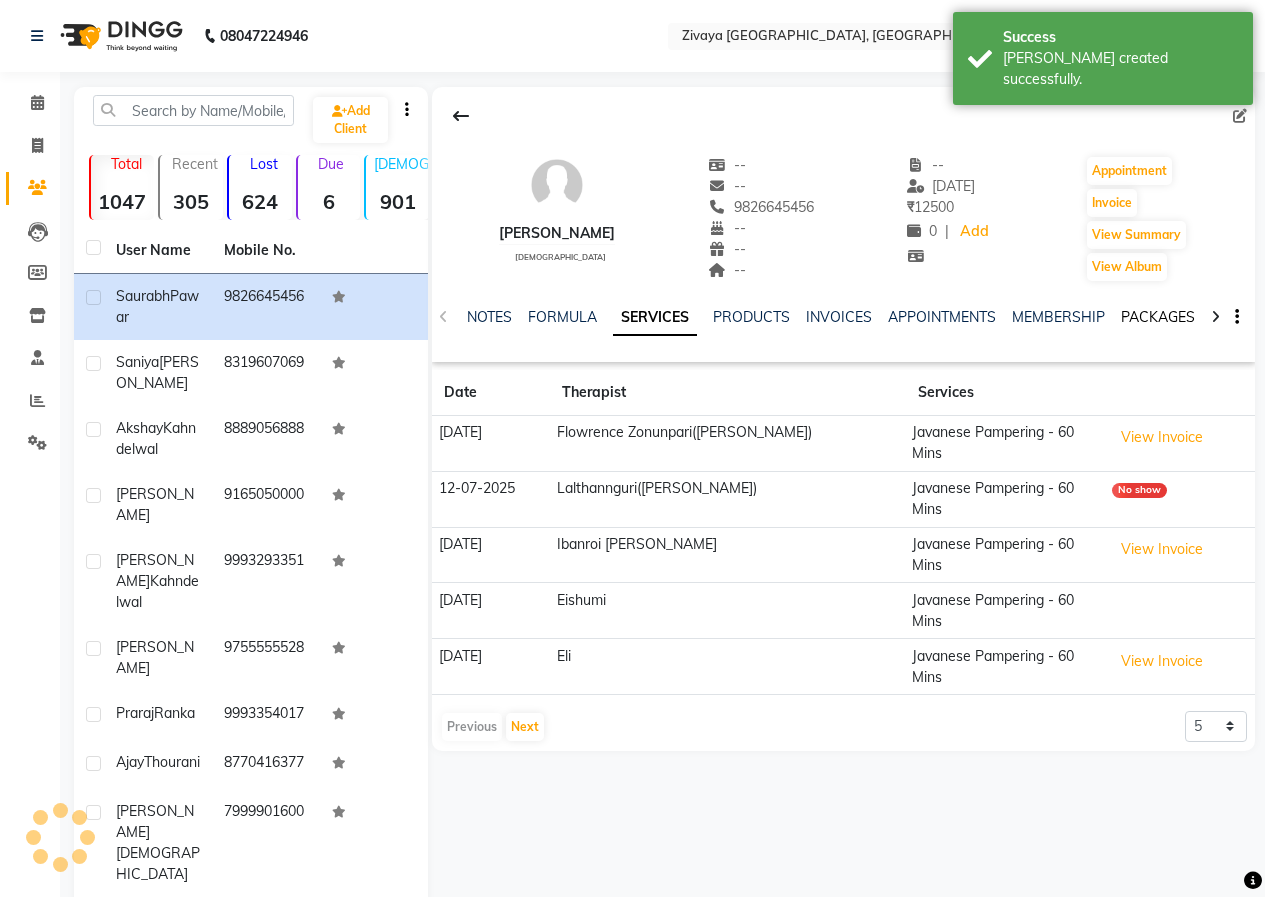 click on "PACKAGES" 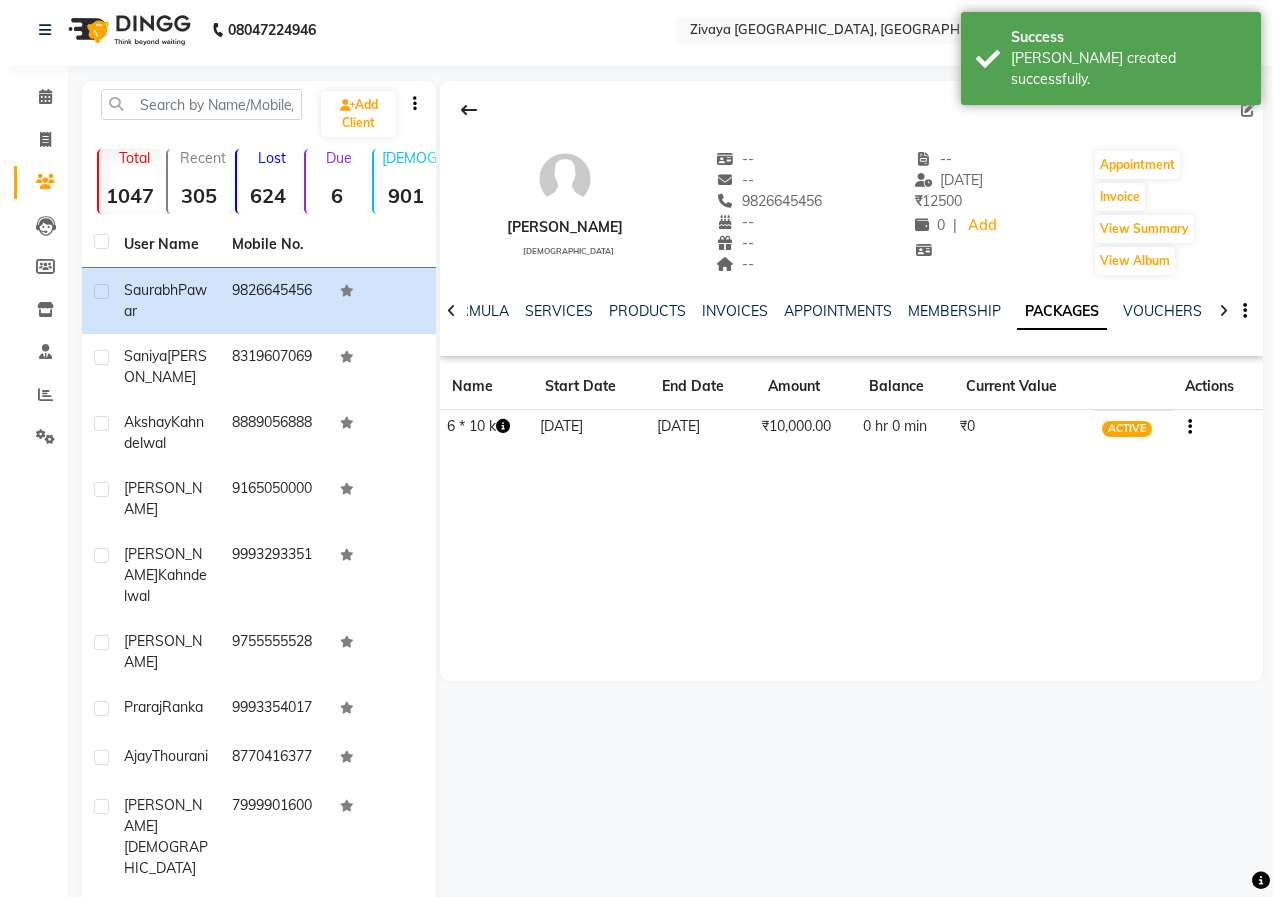 scroll, scrollTop: 0, scrollLeft: 0, axis: both 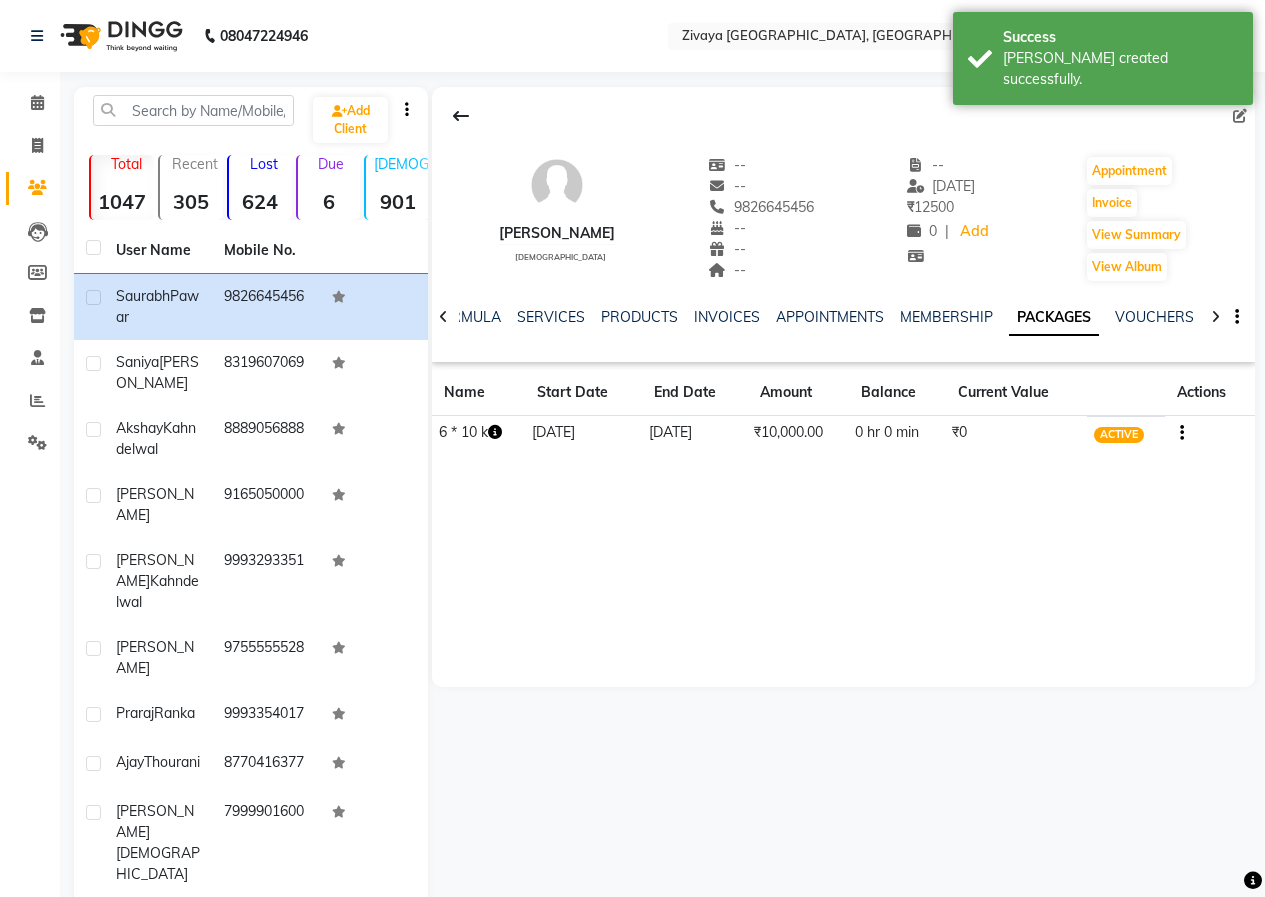 click 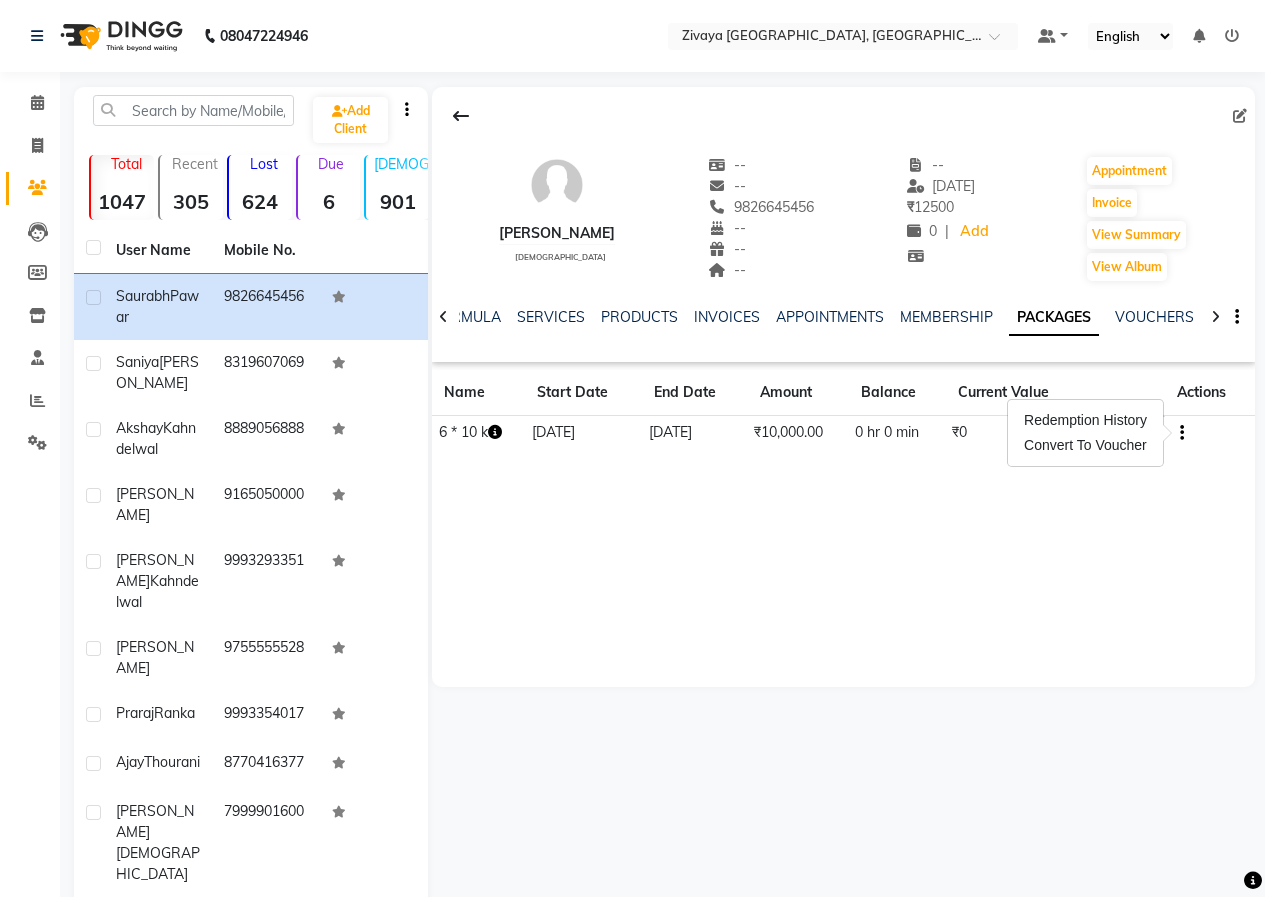click on "[PERSON_NAME]   [DEMOGRAPHIC_DATA]  --   --   9826645456  --  --  --  -- [DATE] ₹    12500 0 |  Add   Appointment   Invoice  View Summary  View Album  NOTES FORMULA SERVICES PRODUCTS INVOICES APPOINTMENTS MEMBERSHIP PACKAGES VOUCHERS GIFTCARDS POINTS FORMS FAMILY CARDS WALLET Name Start Date End Date Amount Balance Current Value Actions  6 * 10 k  [DATE] [DATE]  ₹10,000.00   0 hr 0 min  ₹0 ACTIVE" 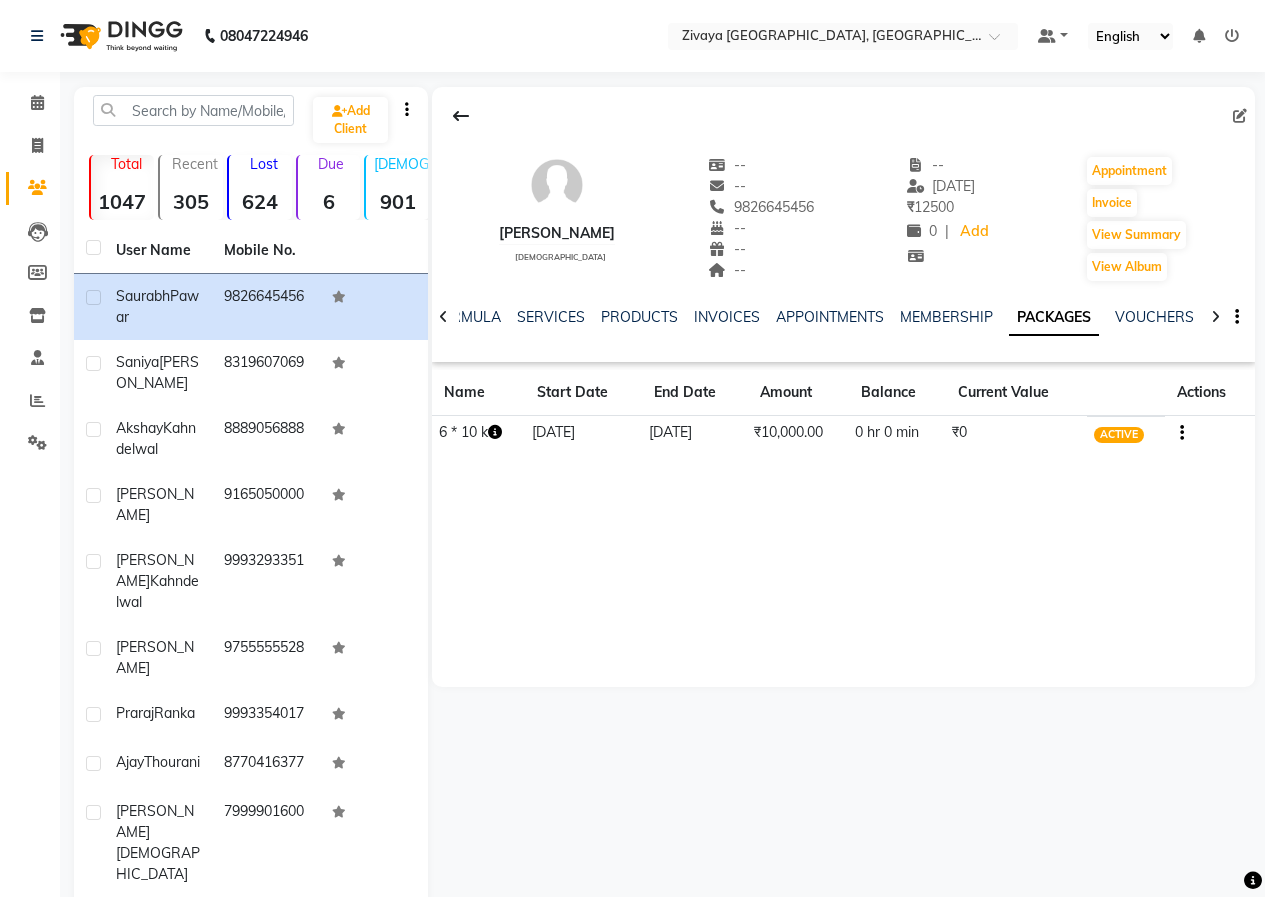 click 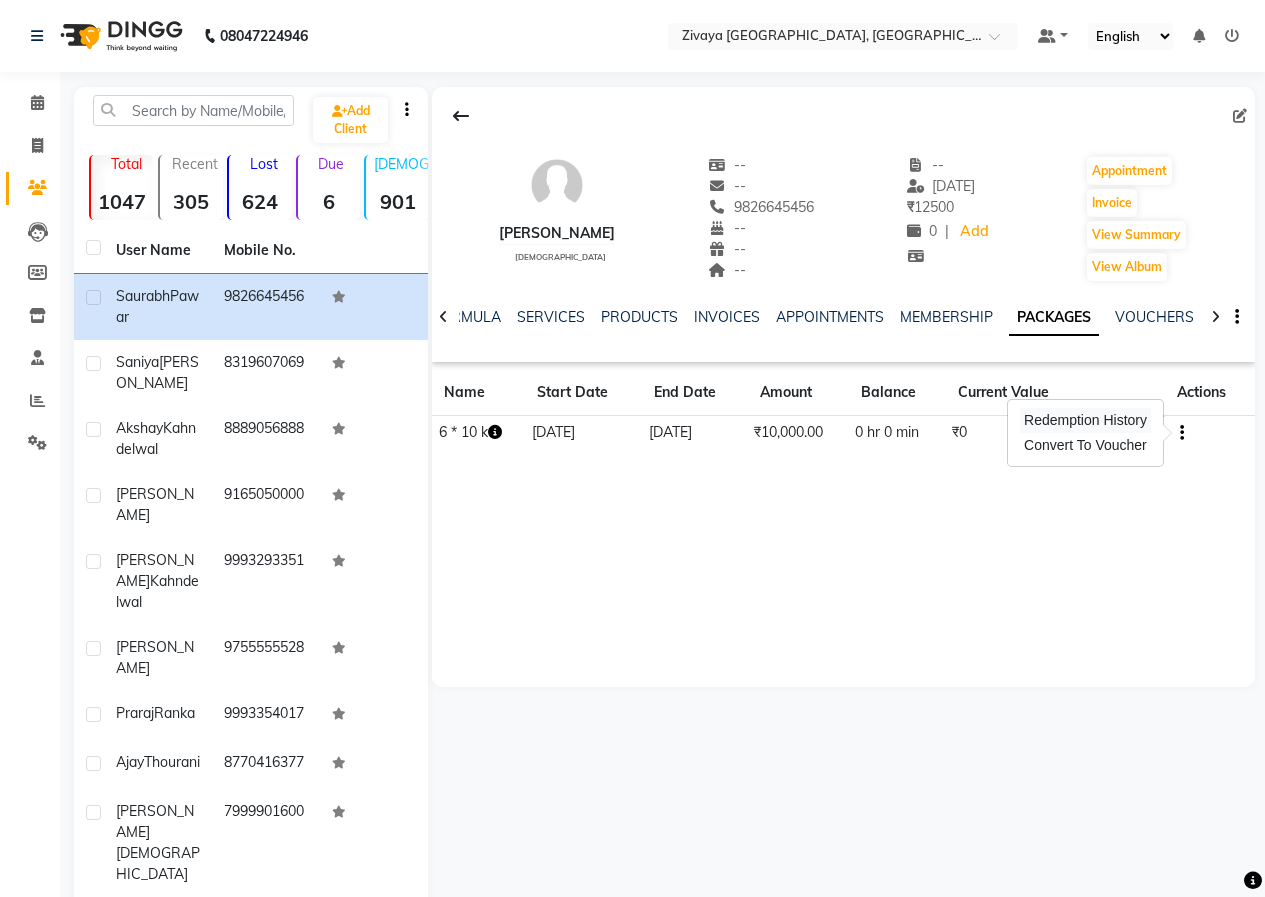 click on "Redemption History" at bounding box center (1085, 420) 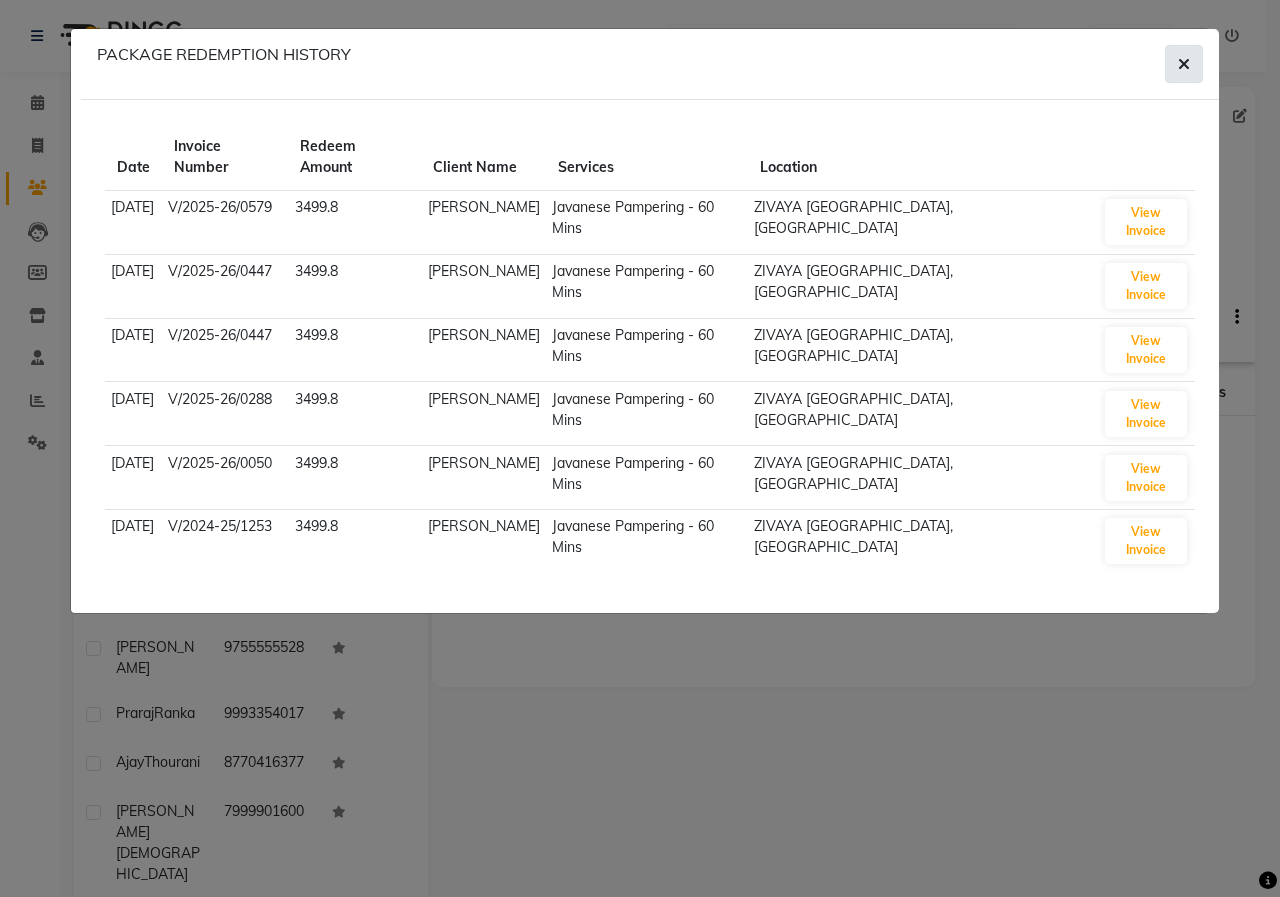 click 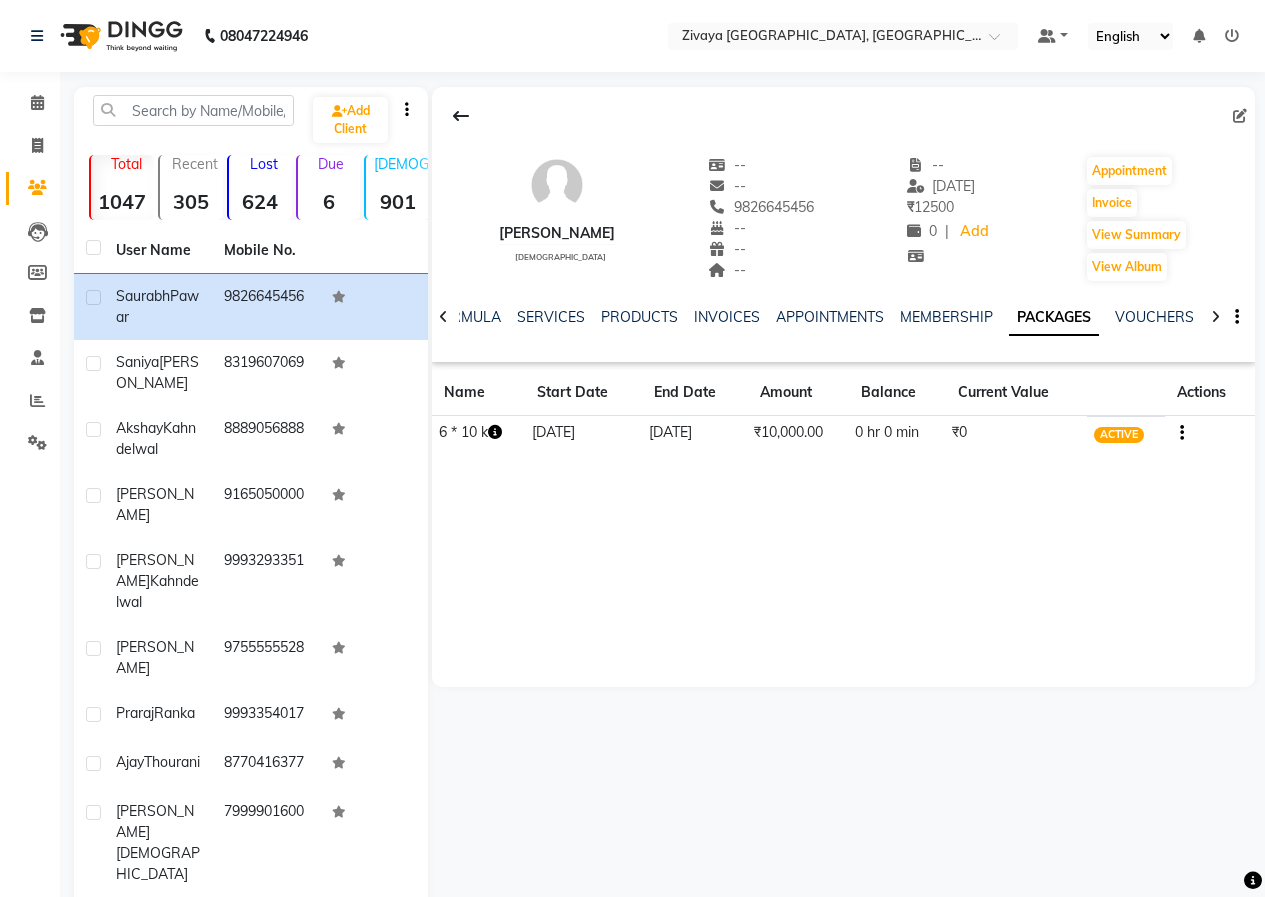 click 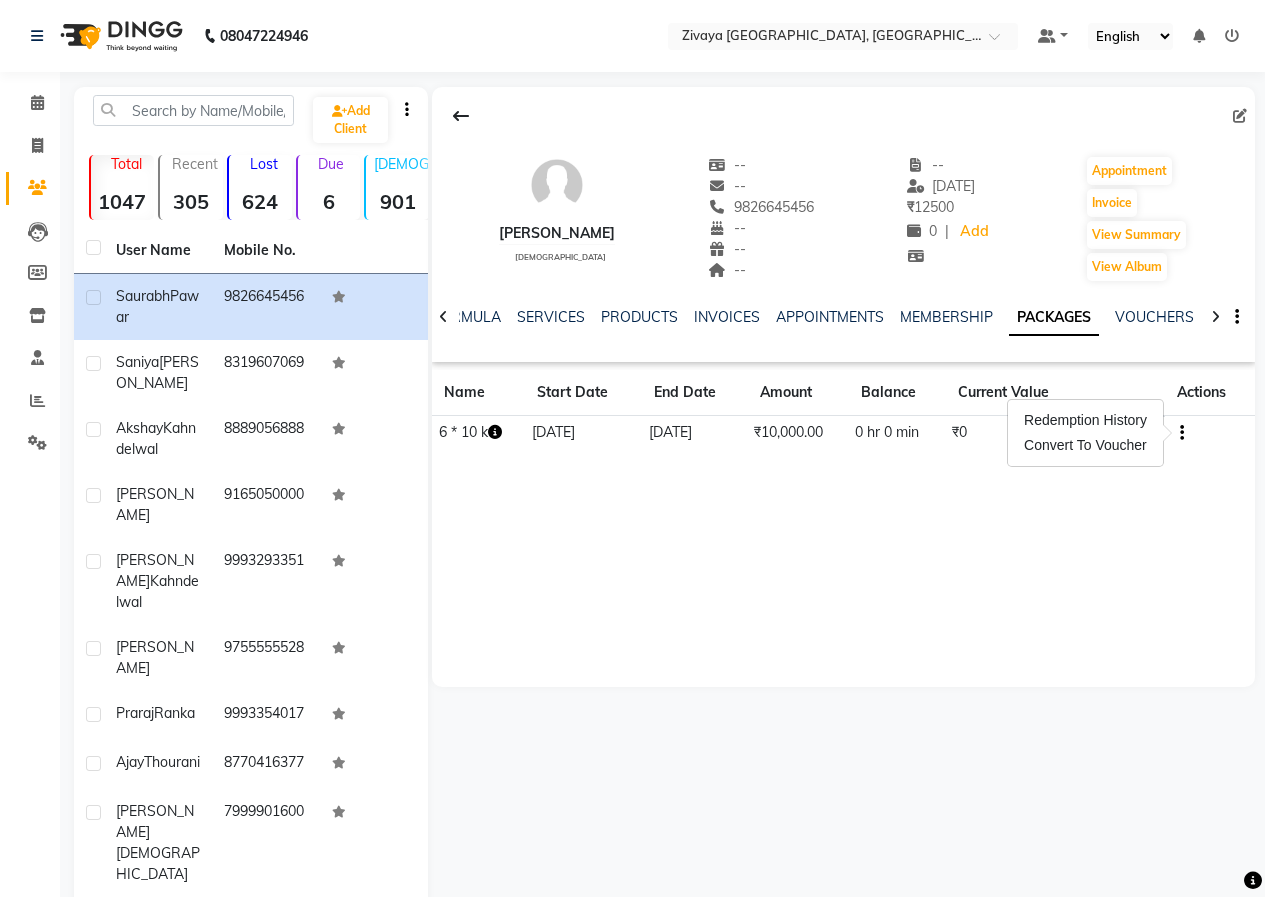 click on "Redemption History  Convert To Voucher" at bounding box center [1085, 433] 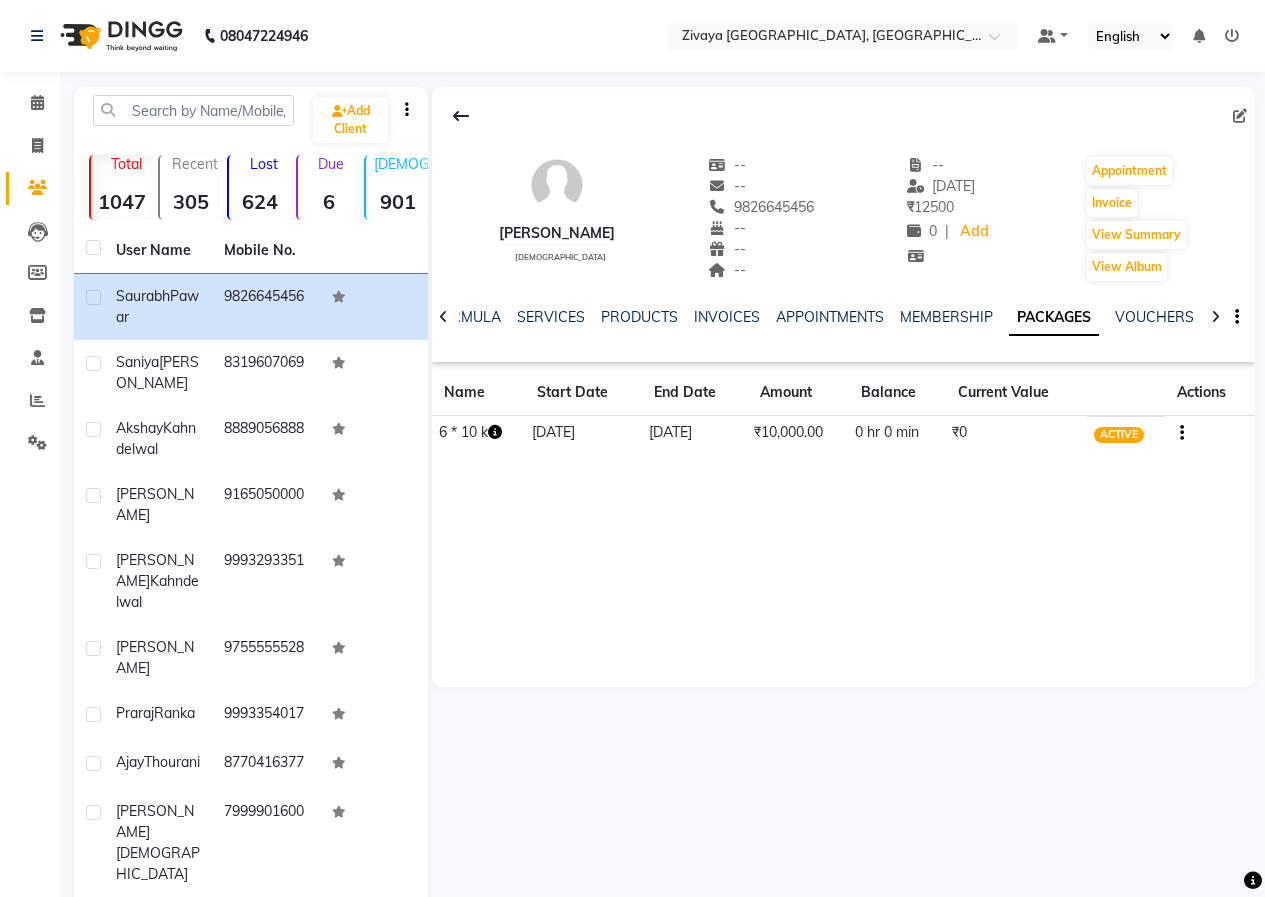 click 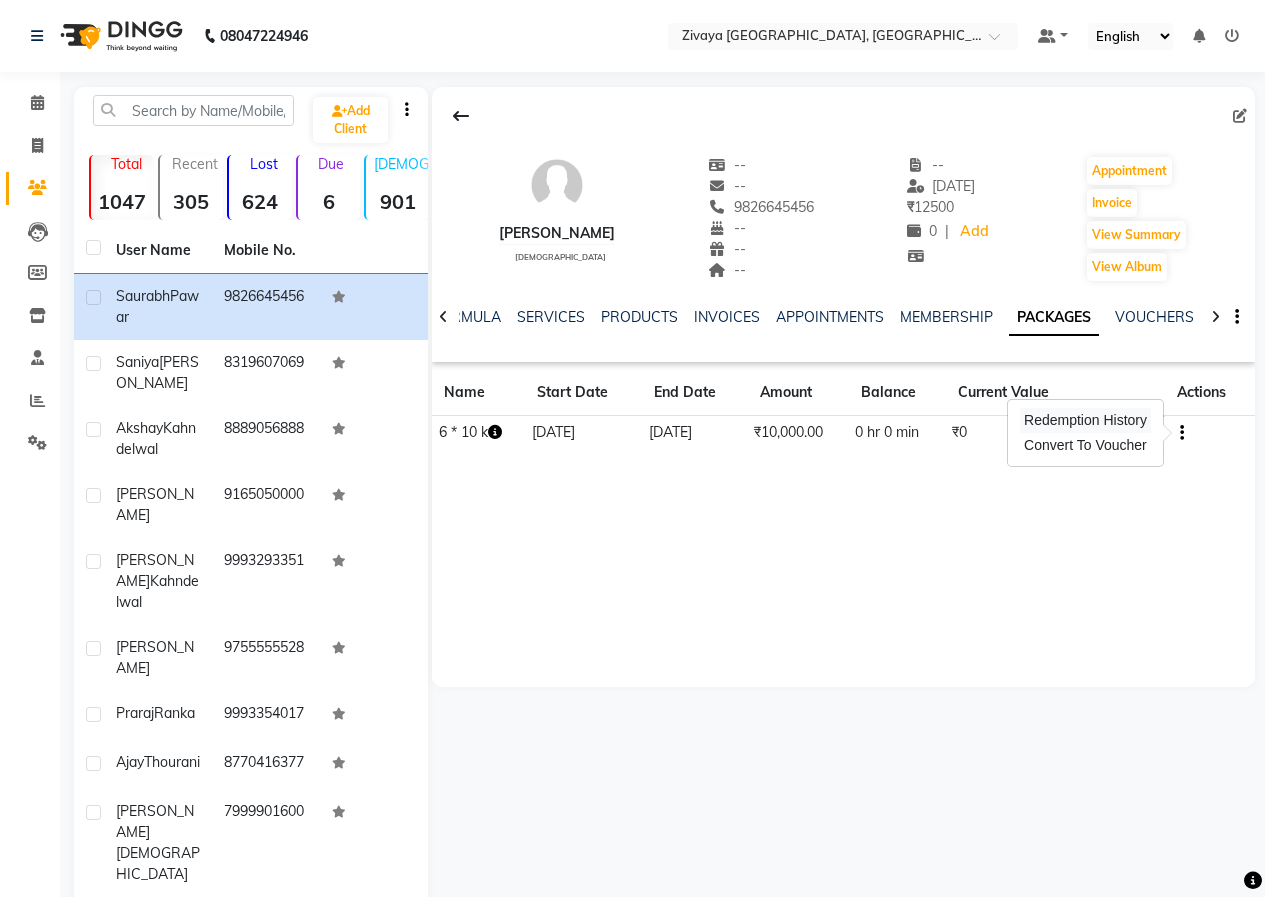 click on "Redemption History" at bounding box center [1085, 420] 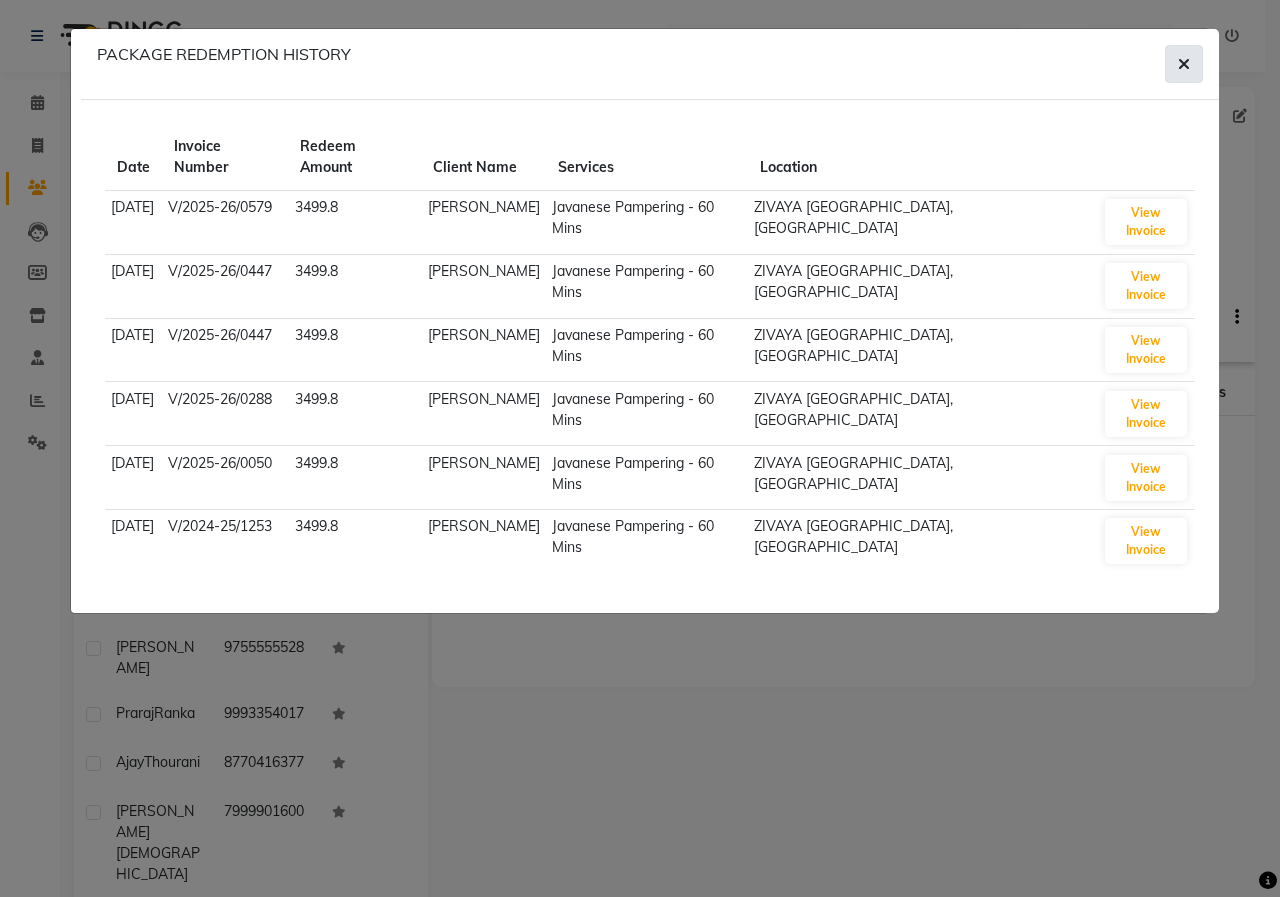 click 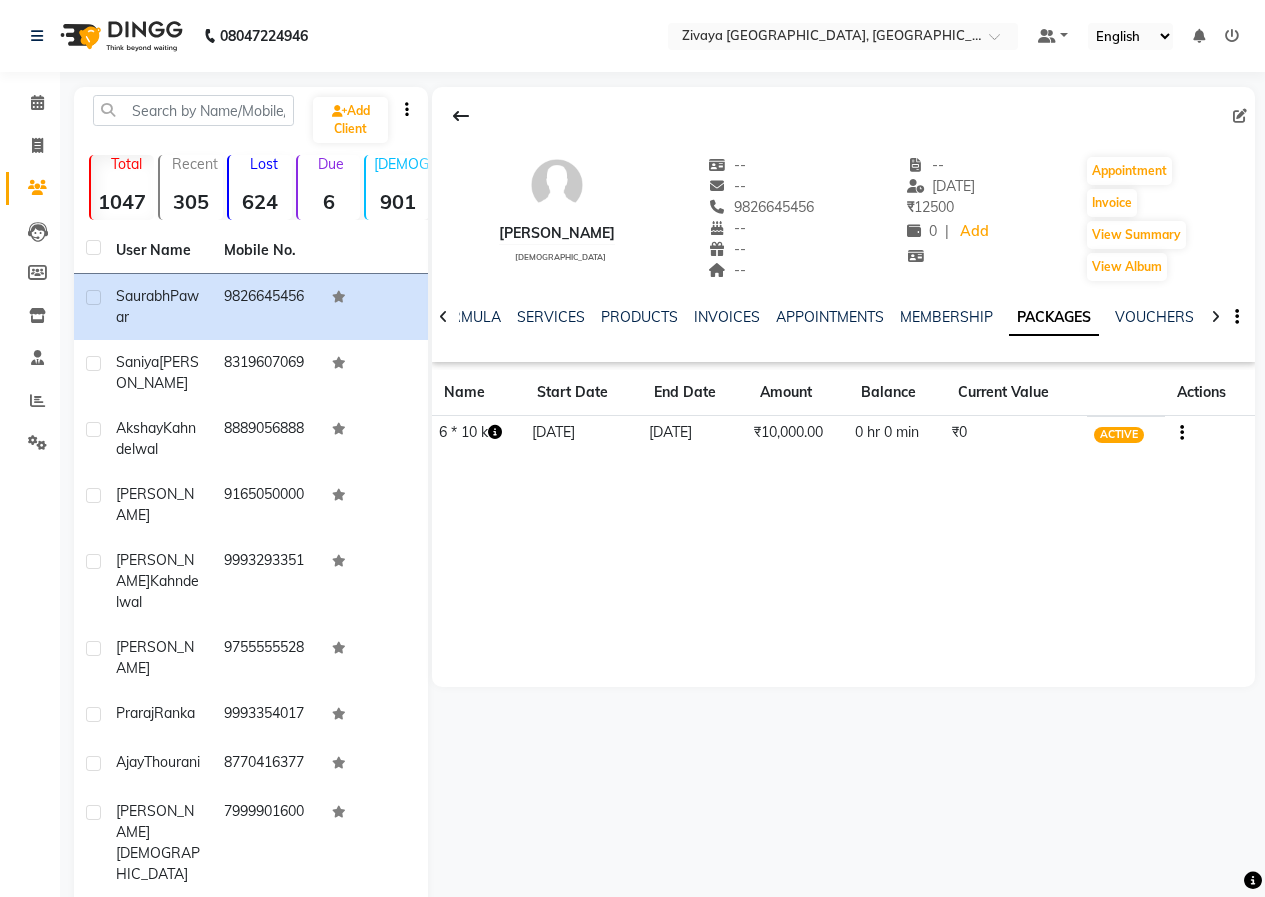 click 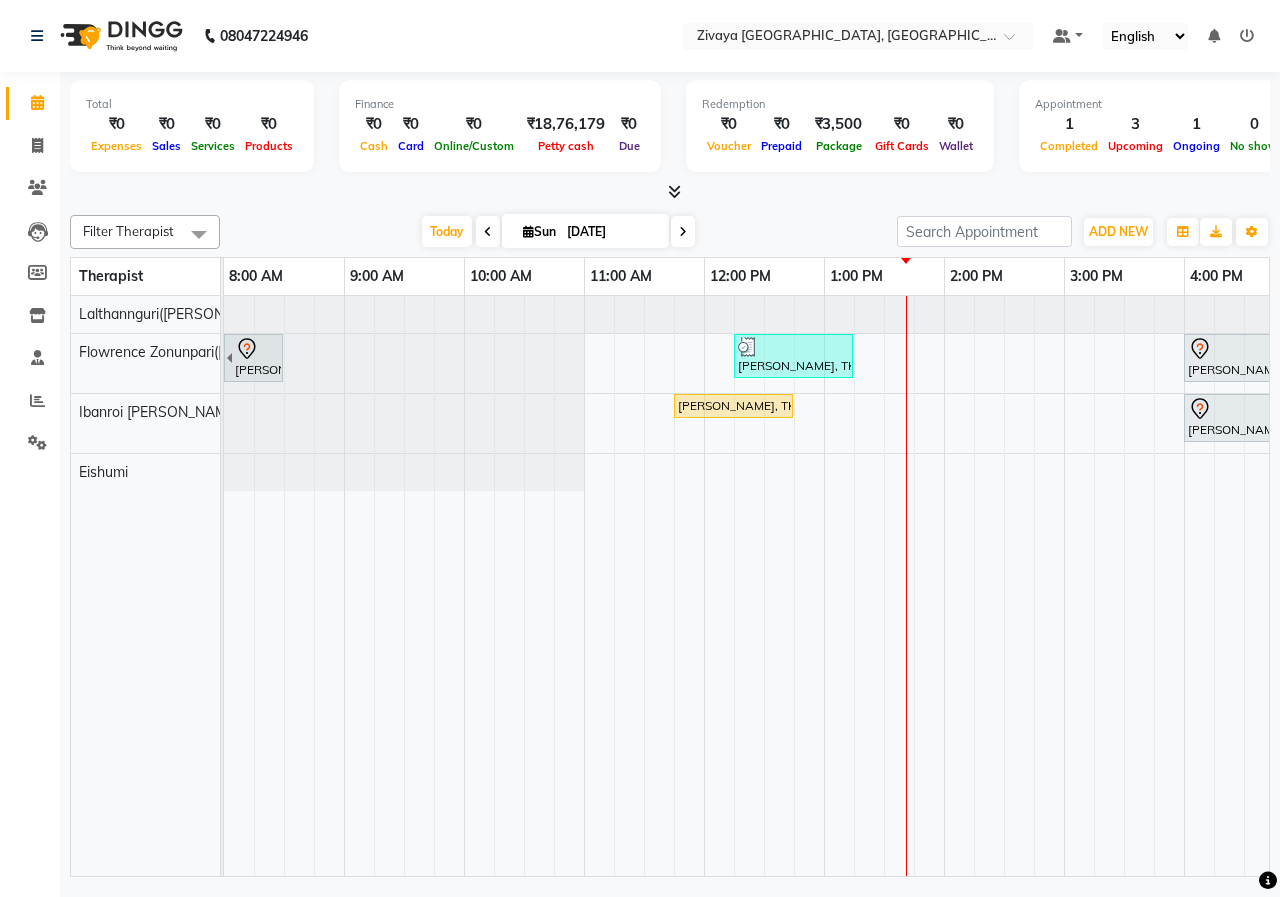 scroll, scrollTop: 0, scrollLeft: 152, axis: horizontal 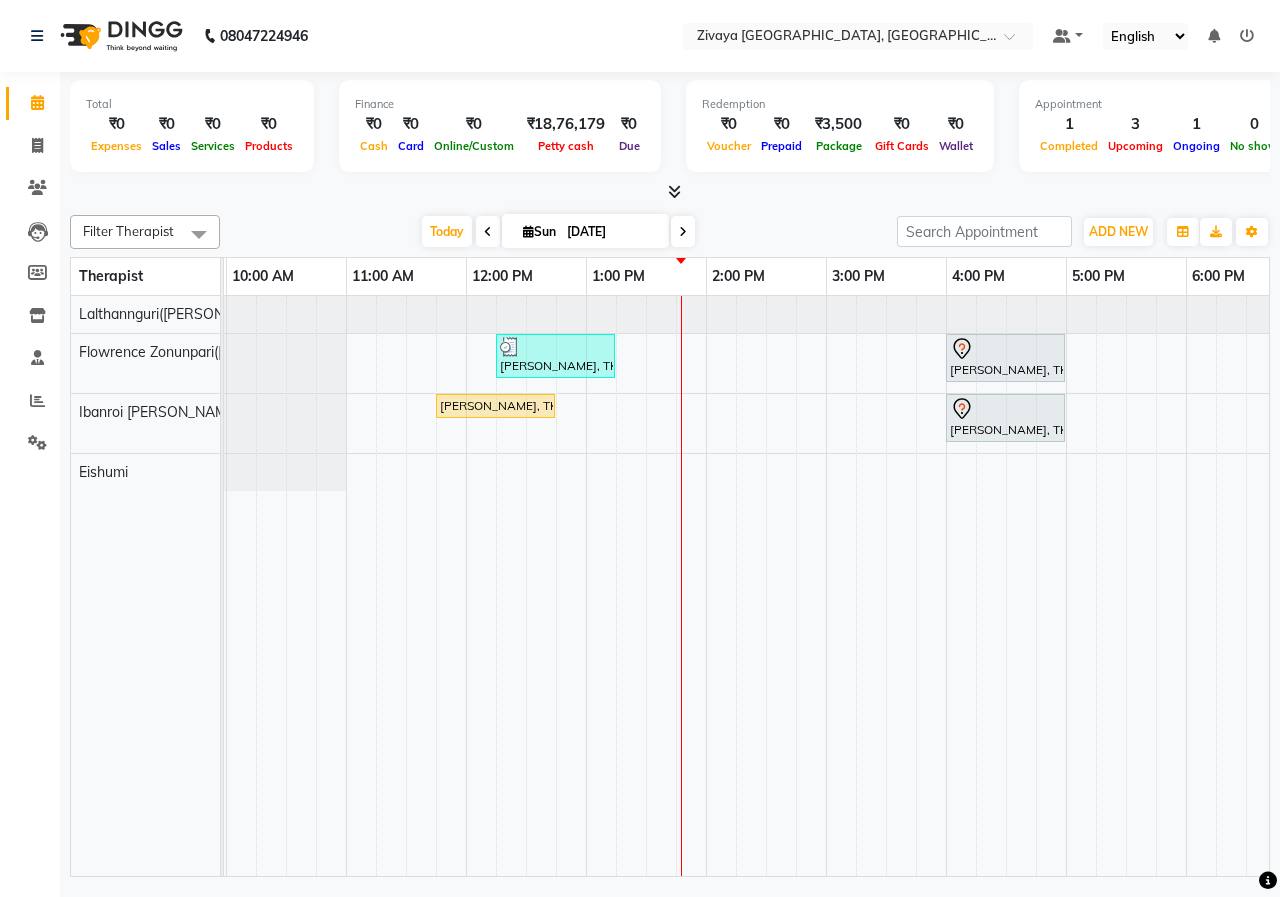click on "Praraj Ranka, TK03, 07:30 AM-08:30 AM, Javanese Pampering - 60 Mins     [PERSON_NAME], TK01, 12:15 PM-01:15 PM, Javanese Pampering - 60 Mins             [PERSON_NAME], TK04, 04:00 PM-05:00 PM, Javanese Pampering - 60 Mins    [PERSON_NAME], TK02, 11:45 AM-12:45 PM, Javanese Pampering - 60 [PERSON_NAME], TK04, 04:00 PM-05:00 PM, Javanese Pampering - 60 Mins" at bounding box center [946, 586] 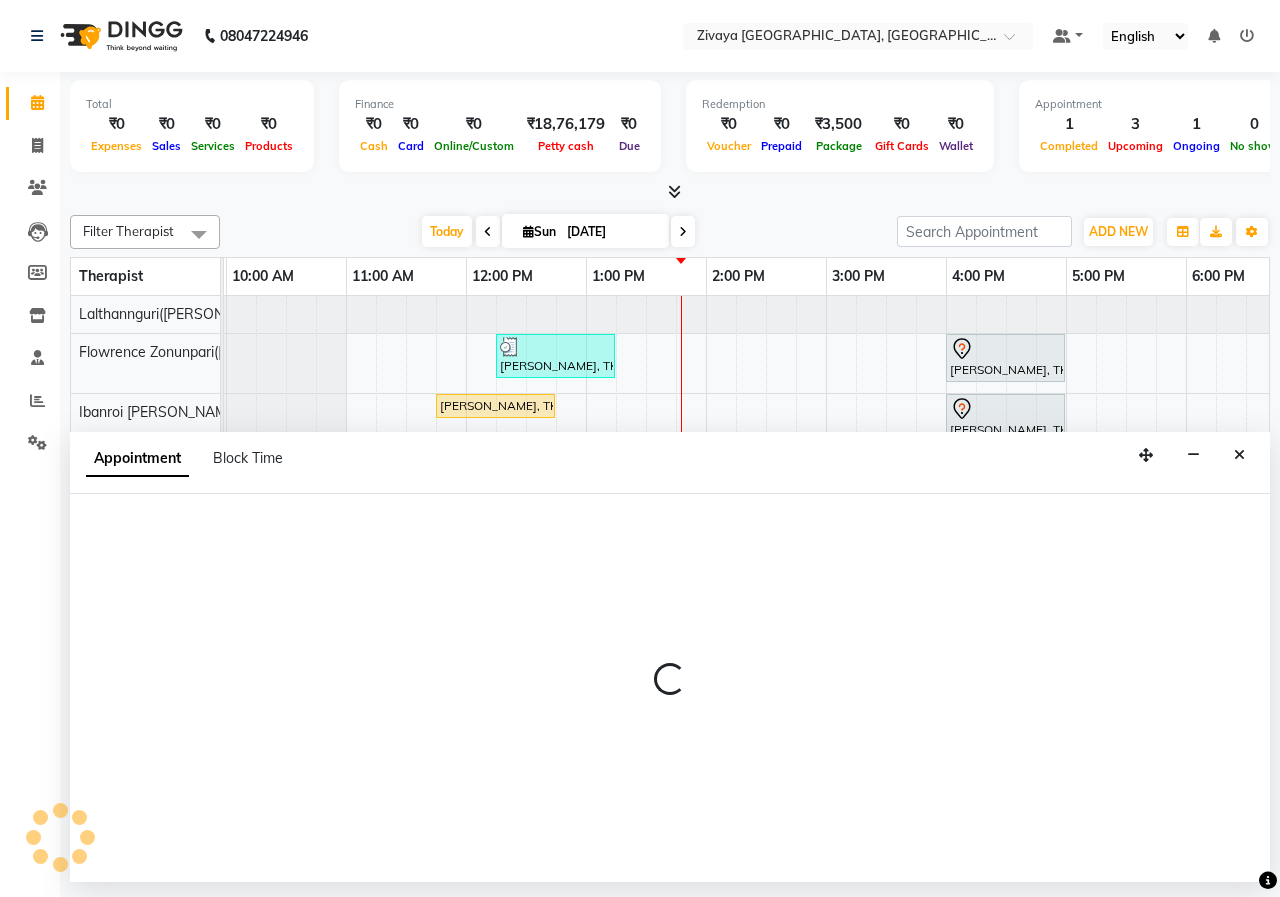 select on "79832" 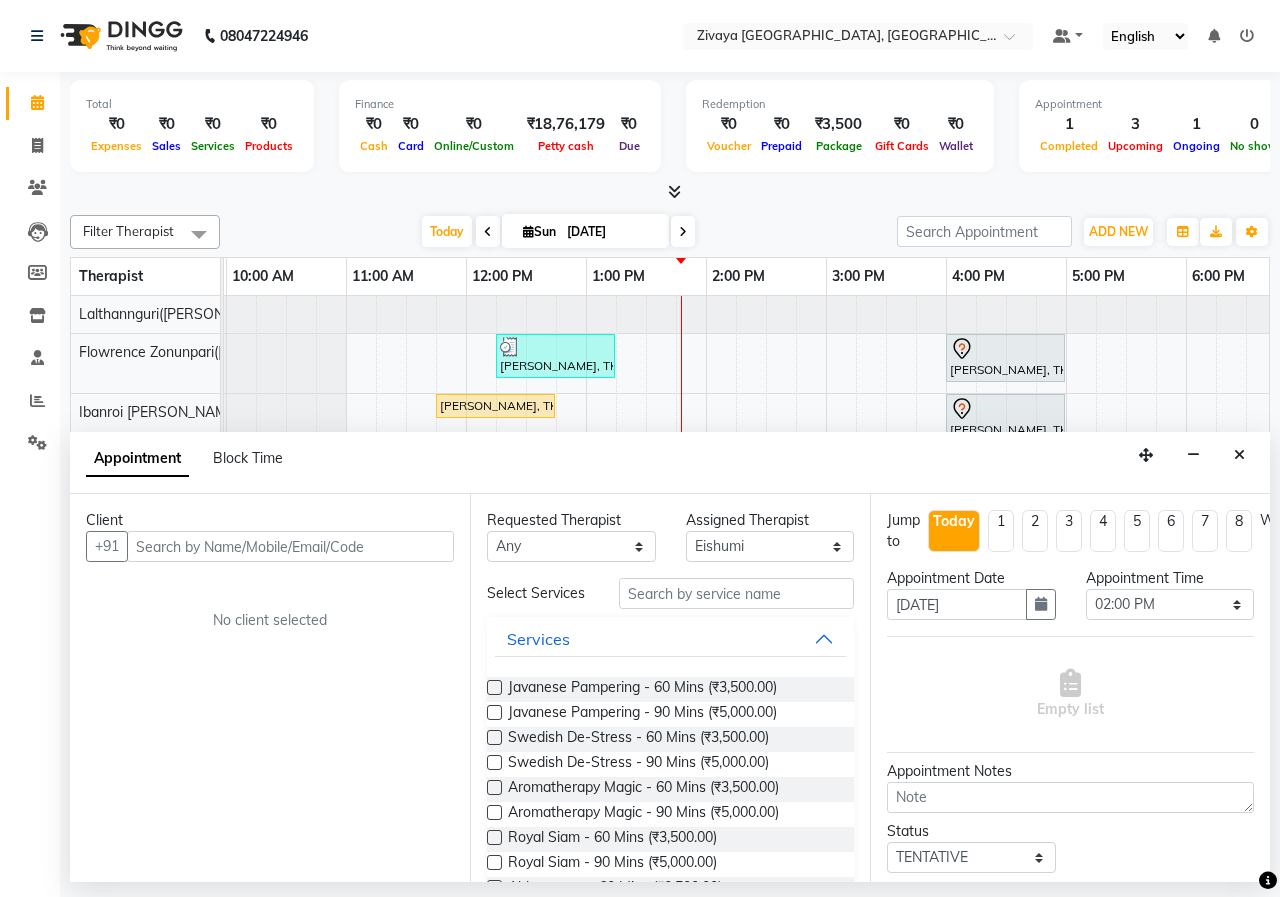 click at bounding box center (290, 546) 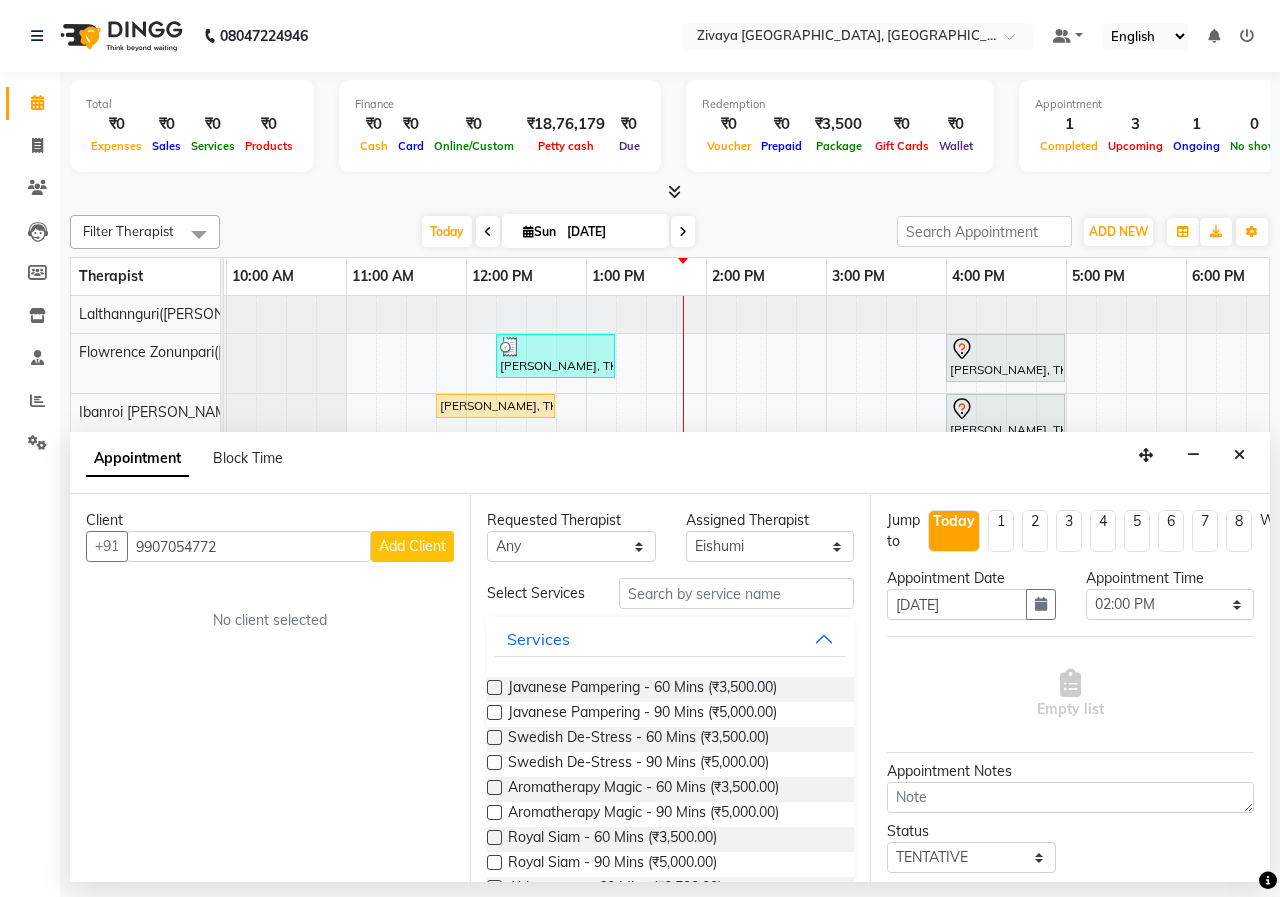 type on "9907054772" 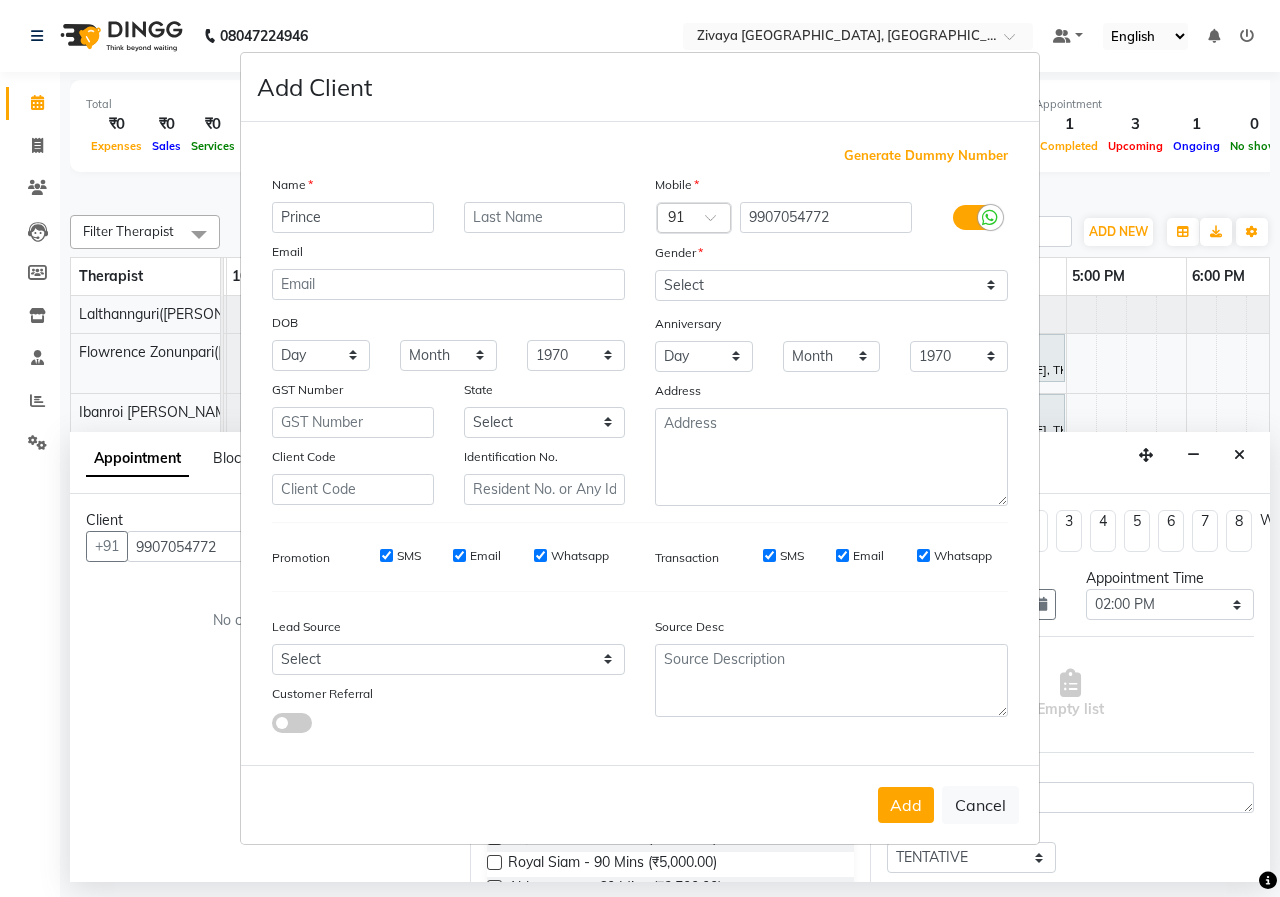 type on "Prince" 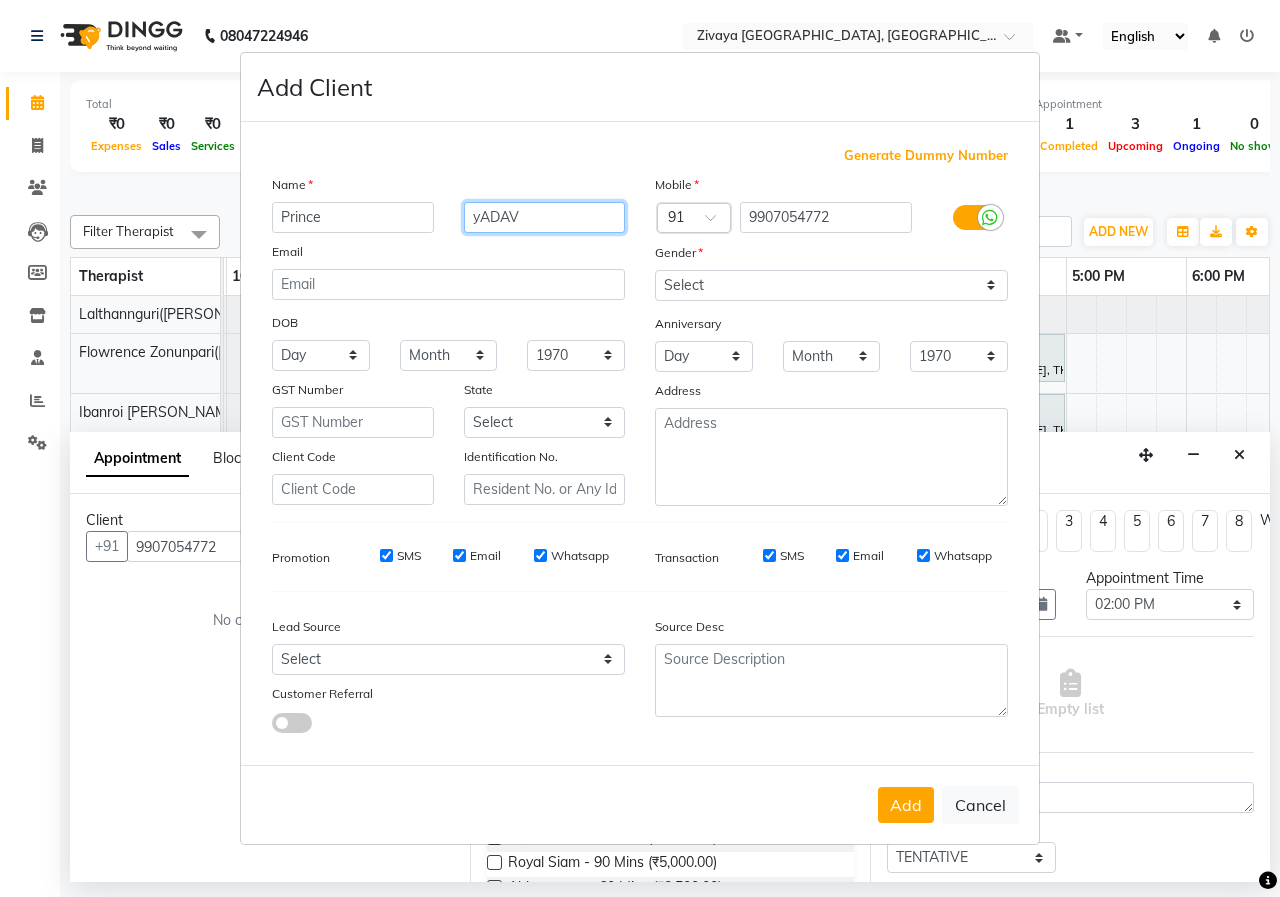type on "yADAV" 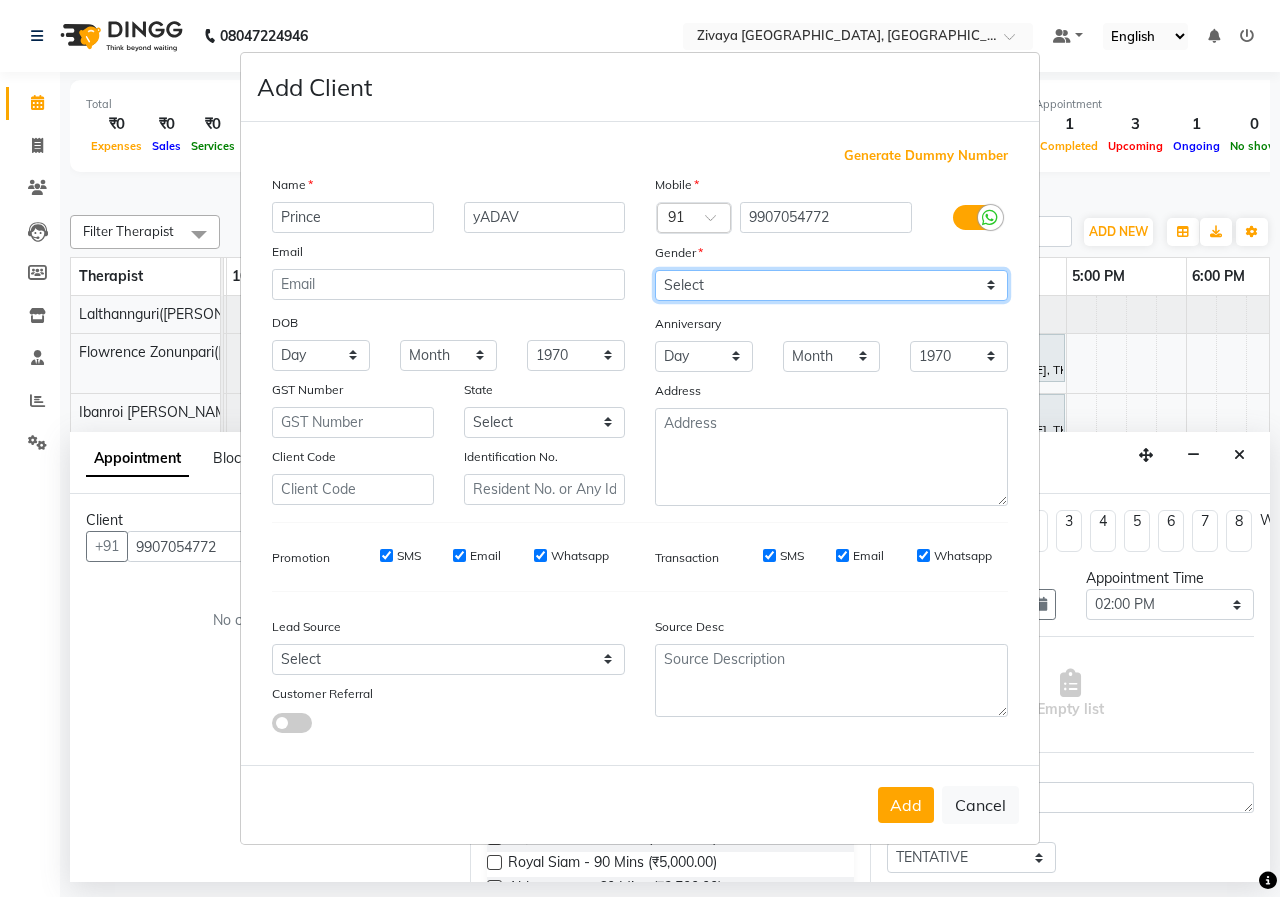 drag, startPoint x: 799, startPoint y: 272, endPoint x: 795, endPoint y: 298, distance: 26.305893 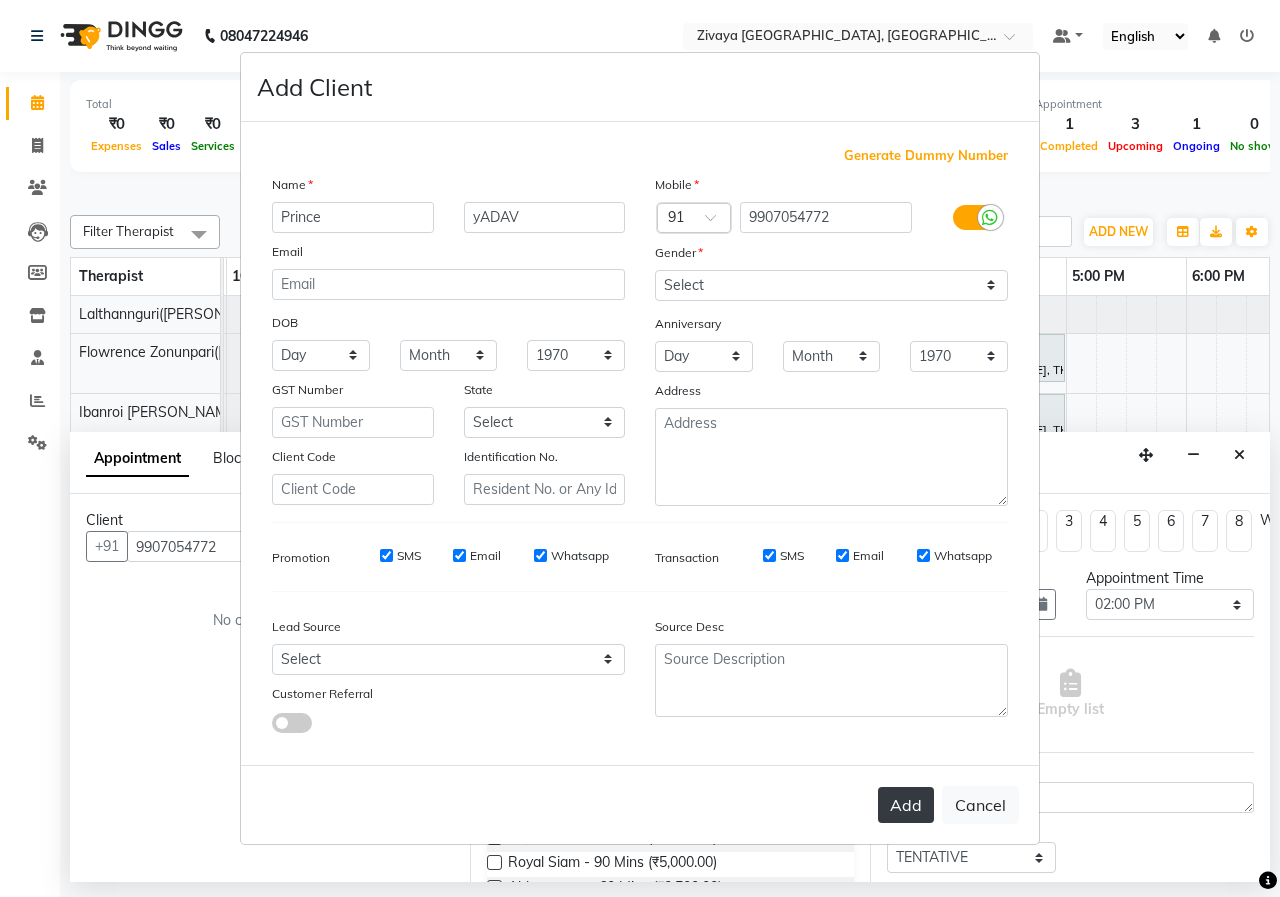 click on "Add" at bounding box center [906, 805] 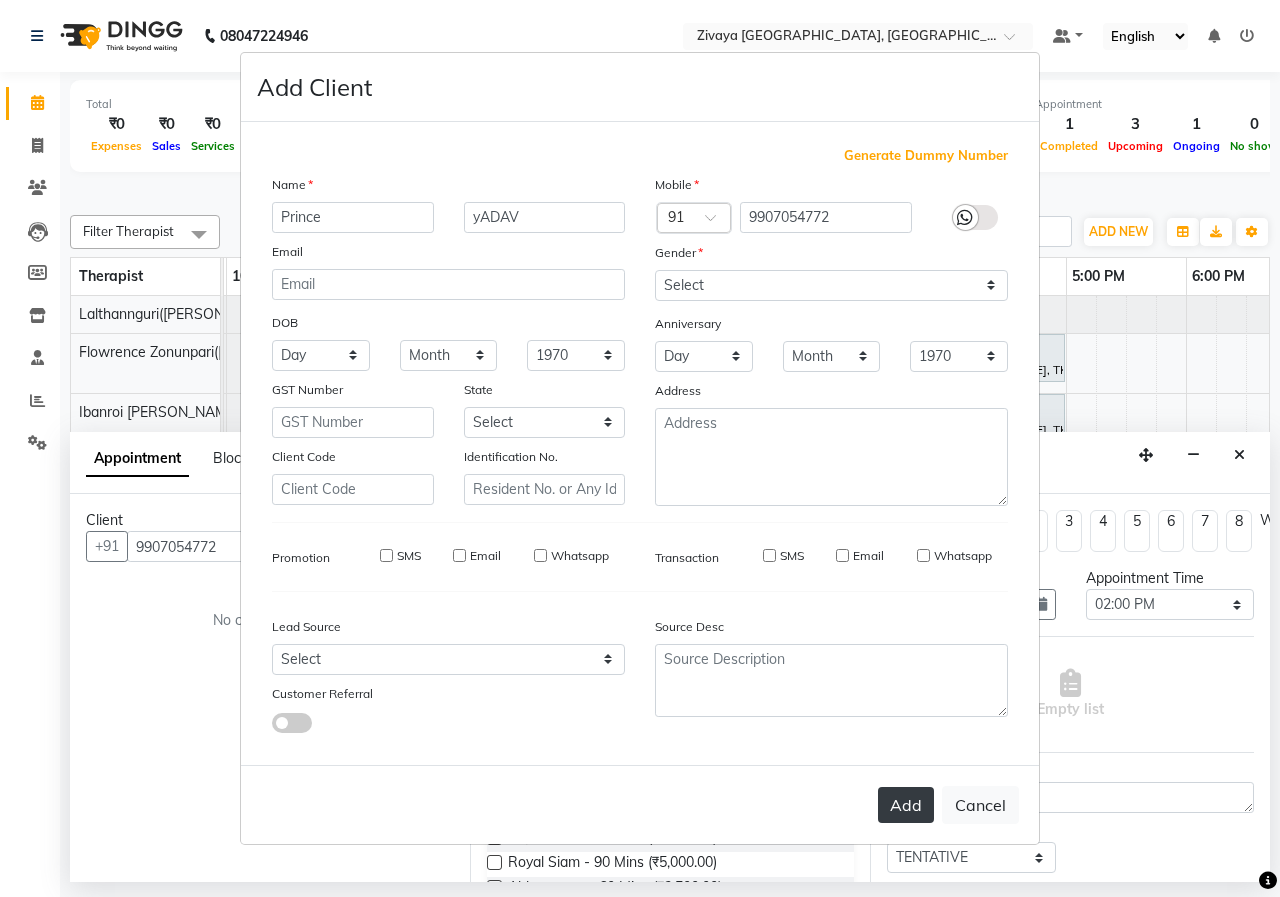 type 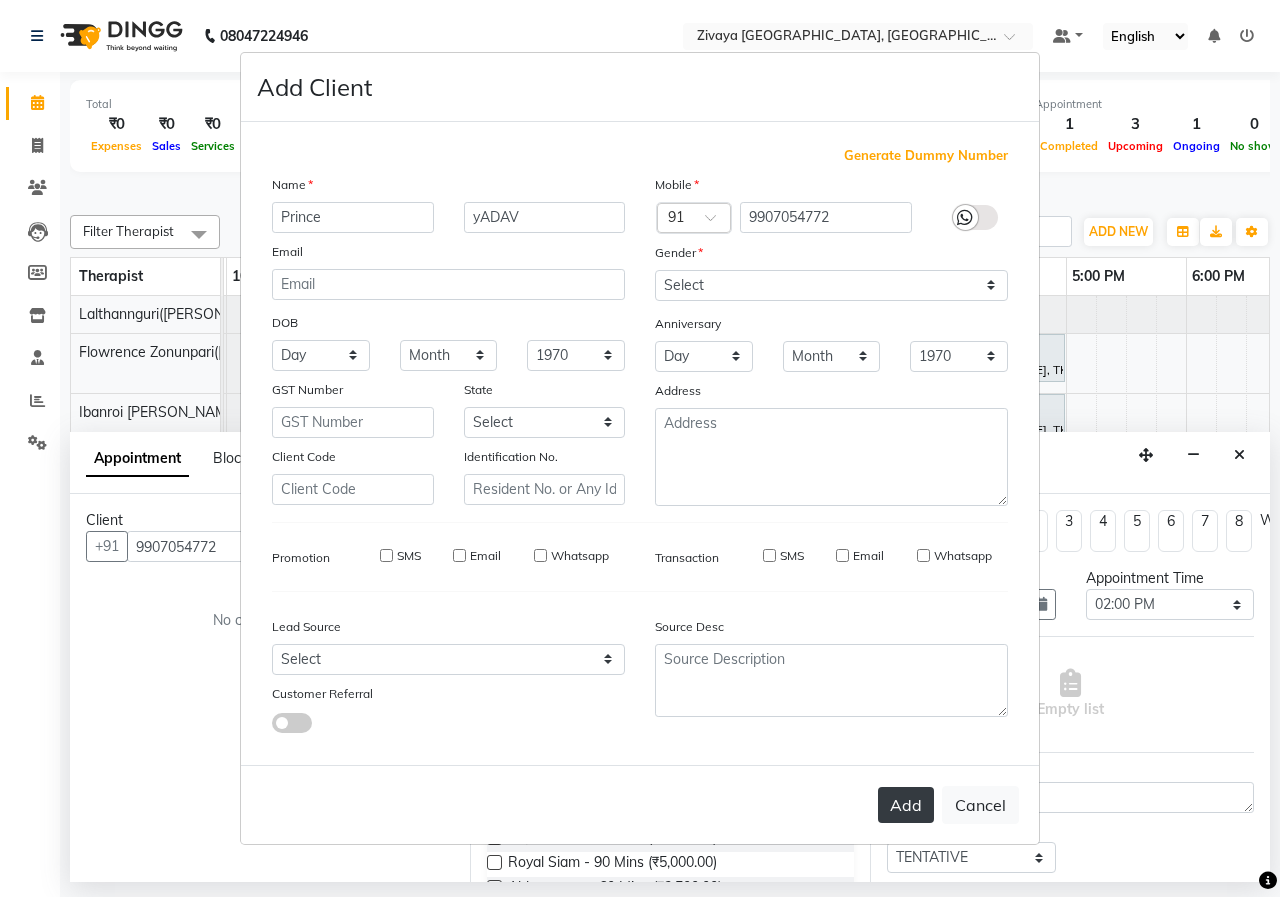 type 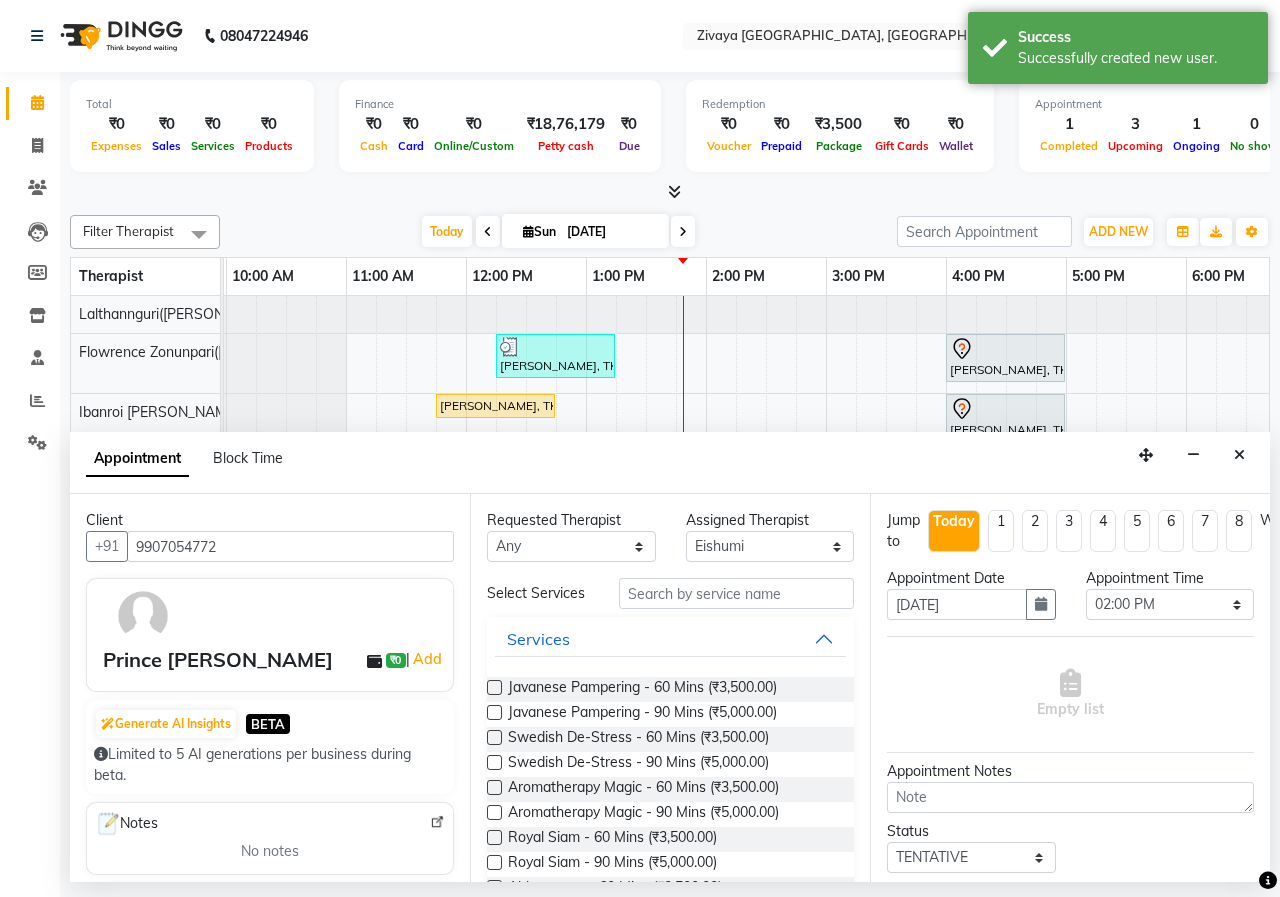 click at bounding box center (494, 687) 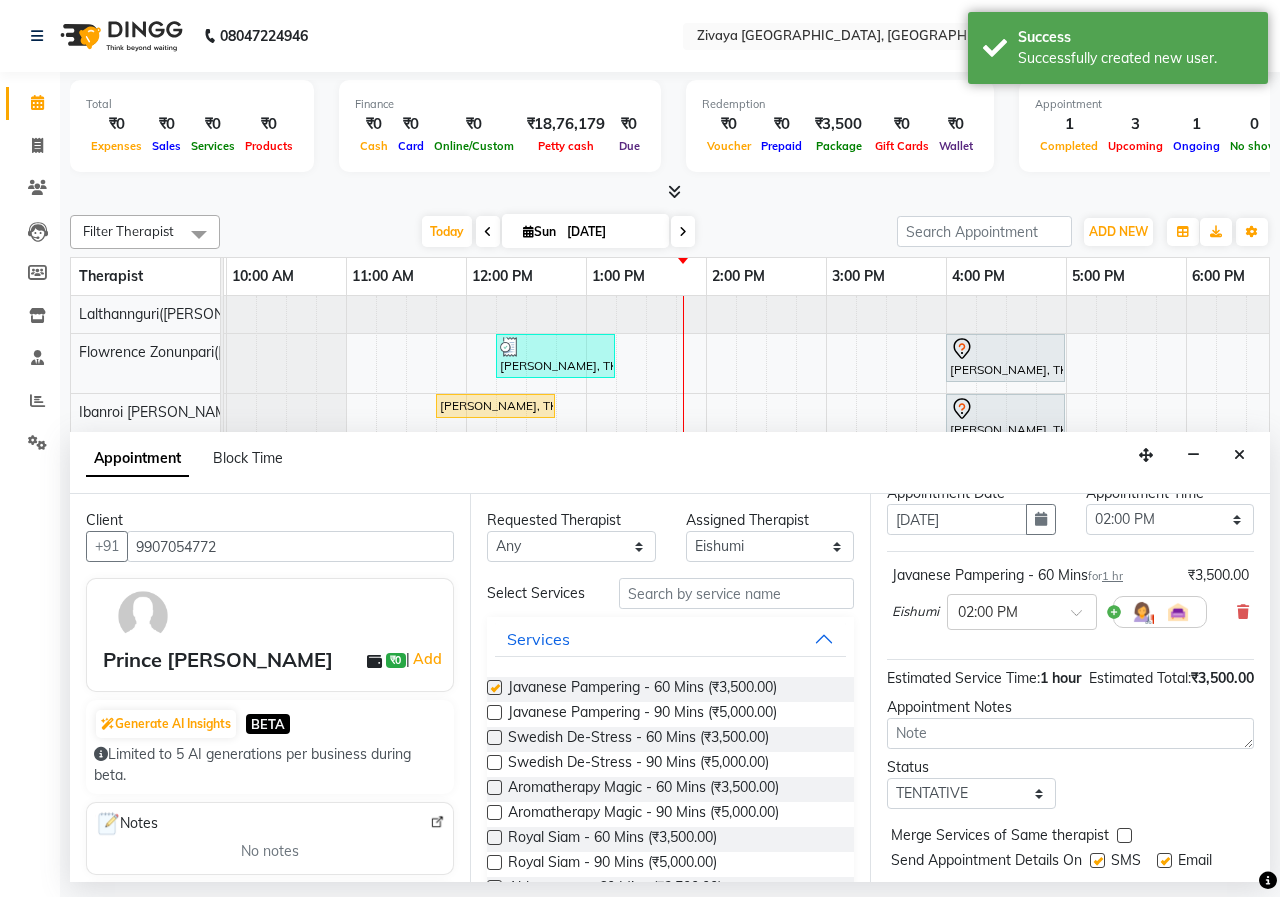 checkbox on "false" 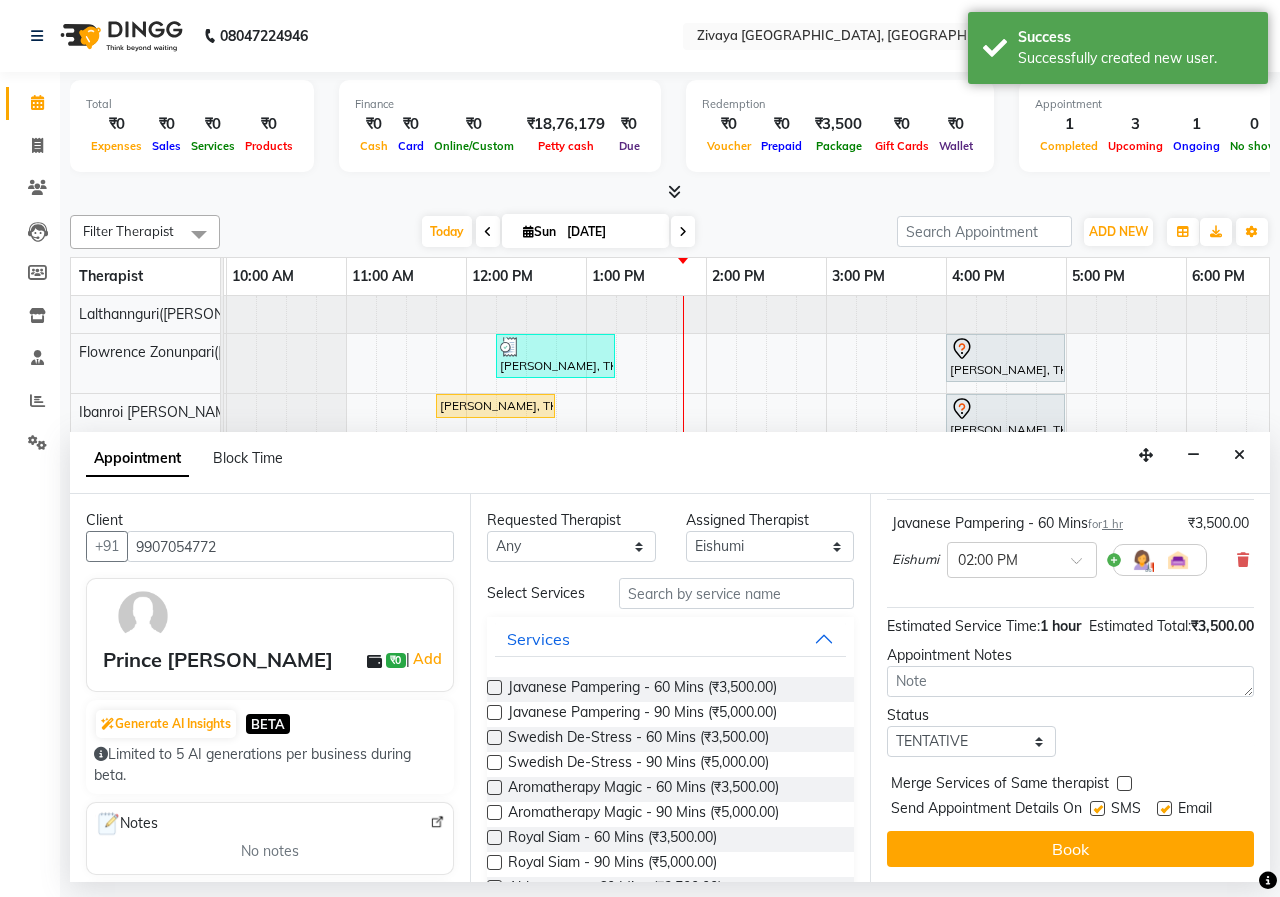 scroll, scrollTop: 174, scrollLeft: 0, axis: vertical 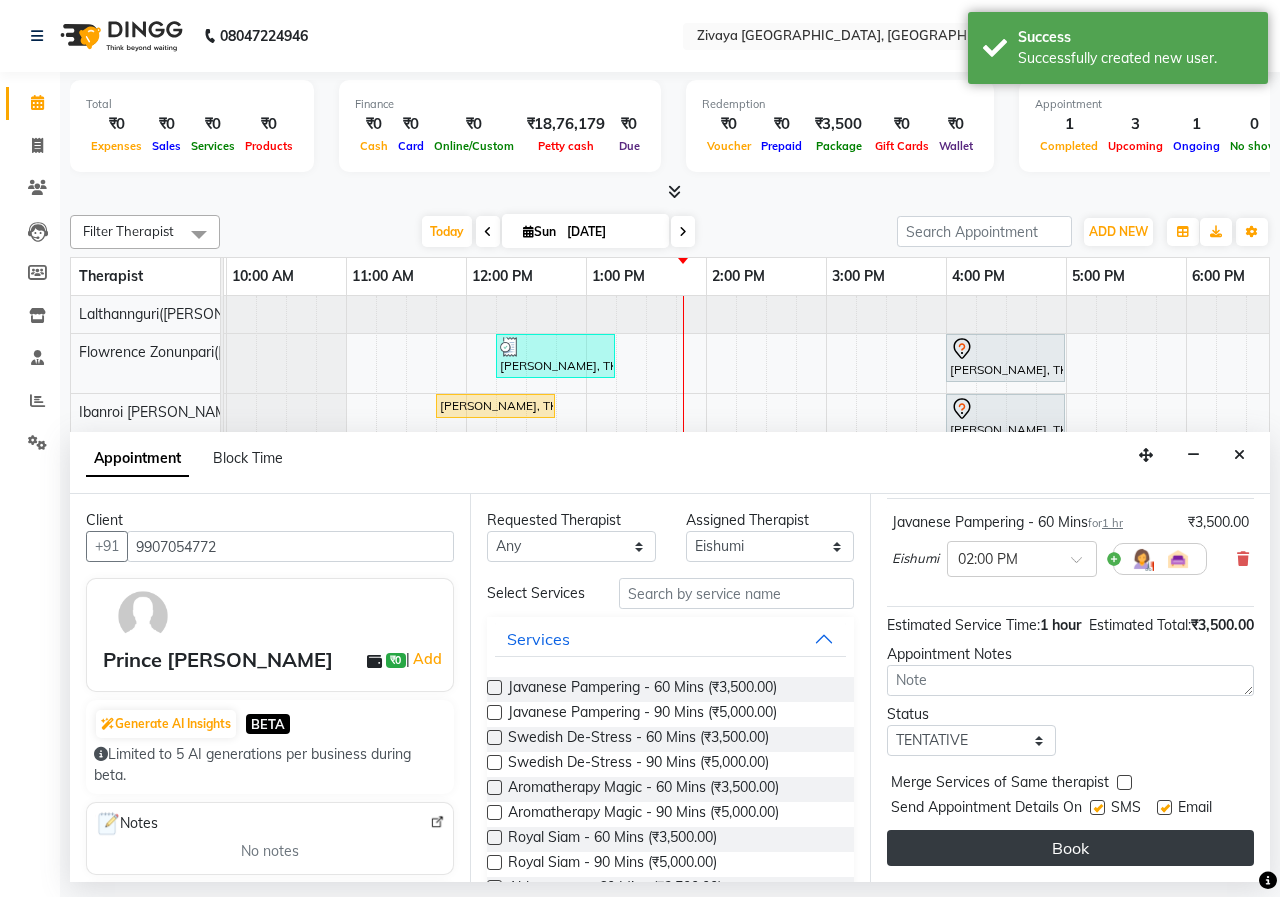 click on "Book" at bounding box center [1070, 848] 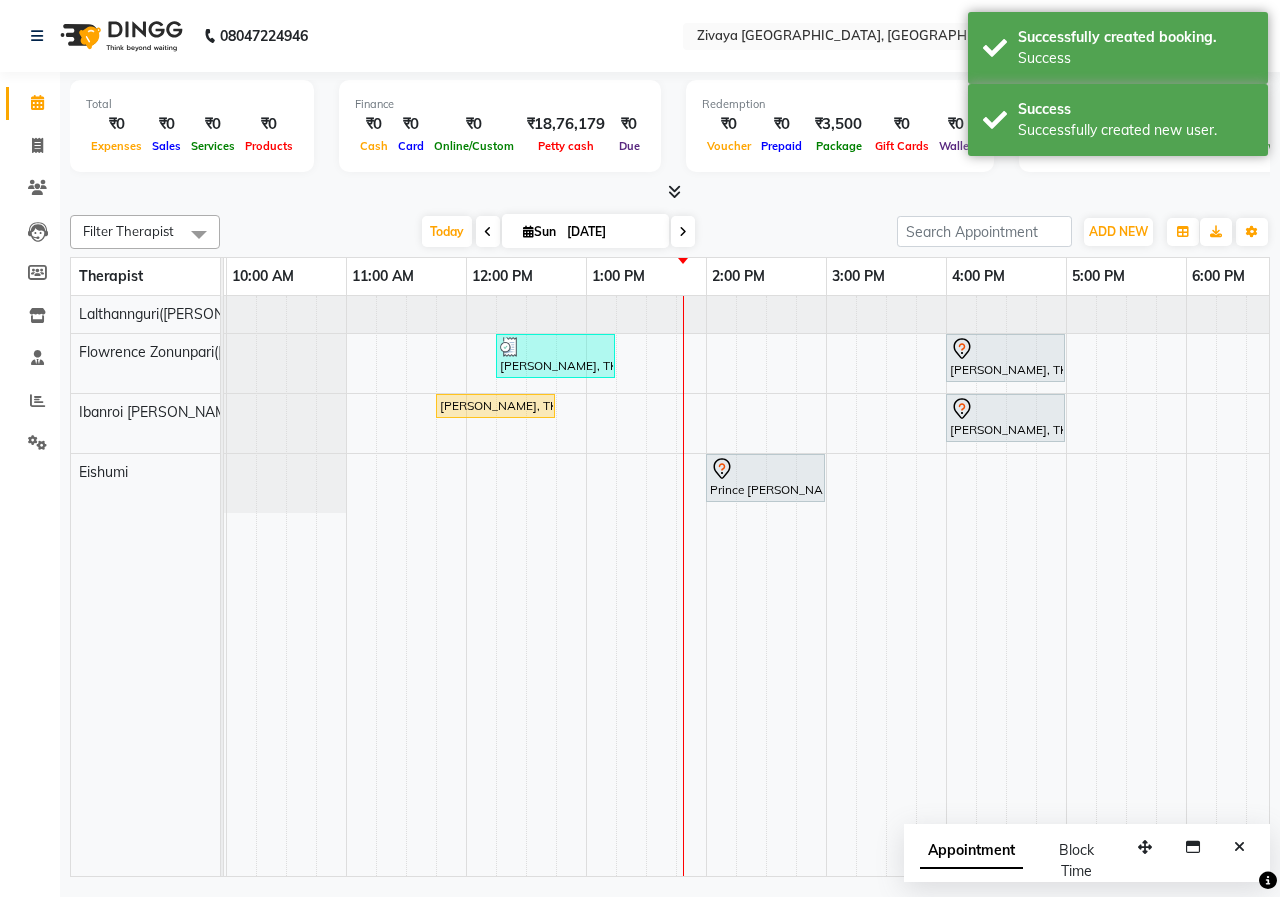 click on "Appointment" at bounding box center (971, 851) 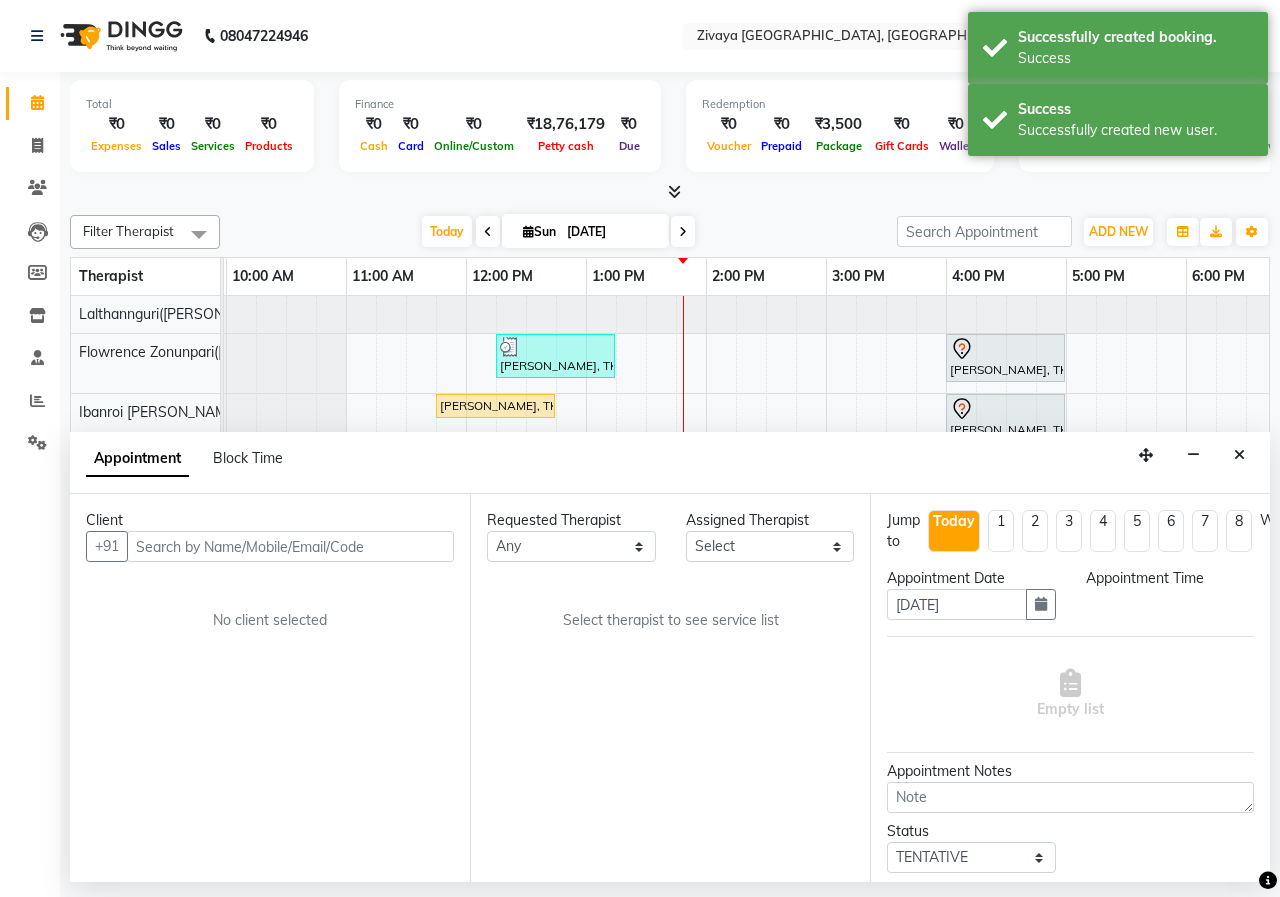 drag, startPoint x: 1231, startPoint y: 458, endPoint x: 1188, endPoint y: 466, distance: 43.737854 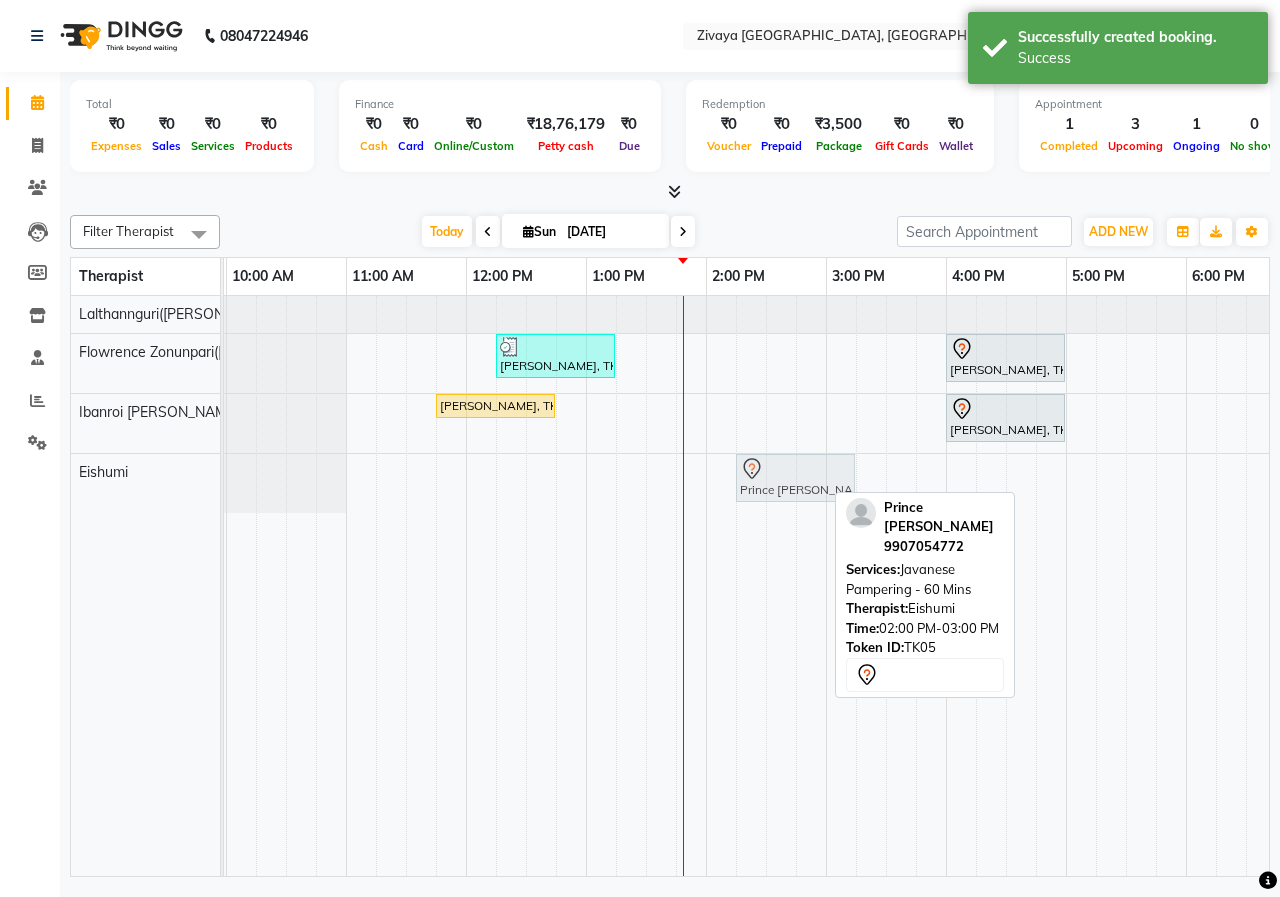 drag, startPoint x: 740, startPoint y: 475, endPoint x: 762, endPoint y: 471, distance: 22.36068 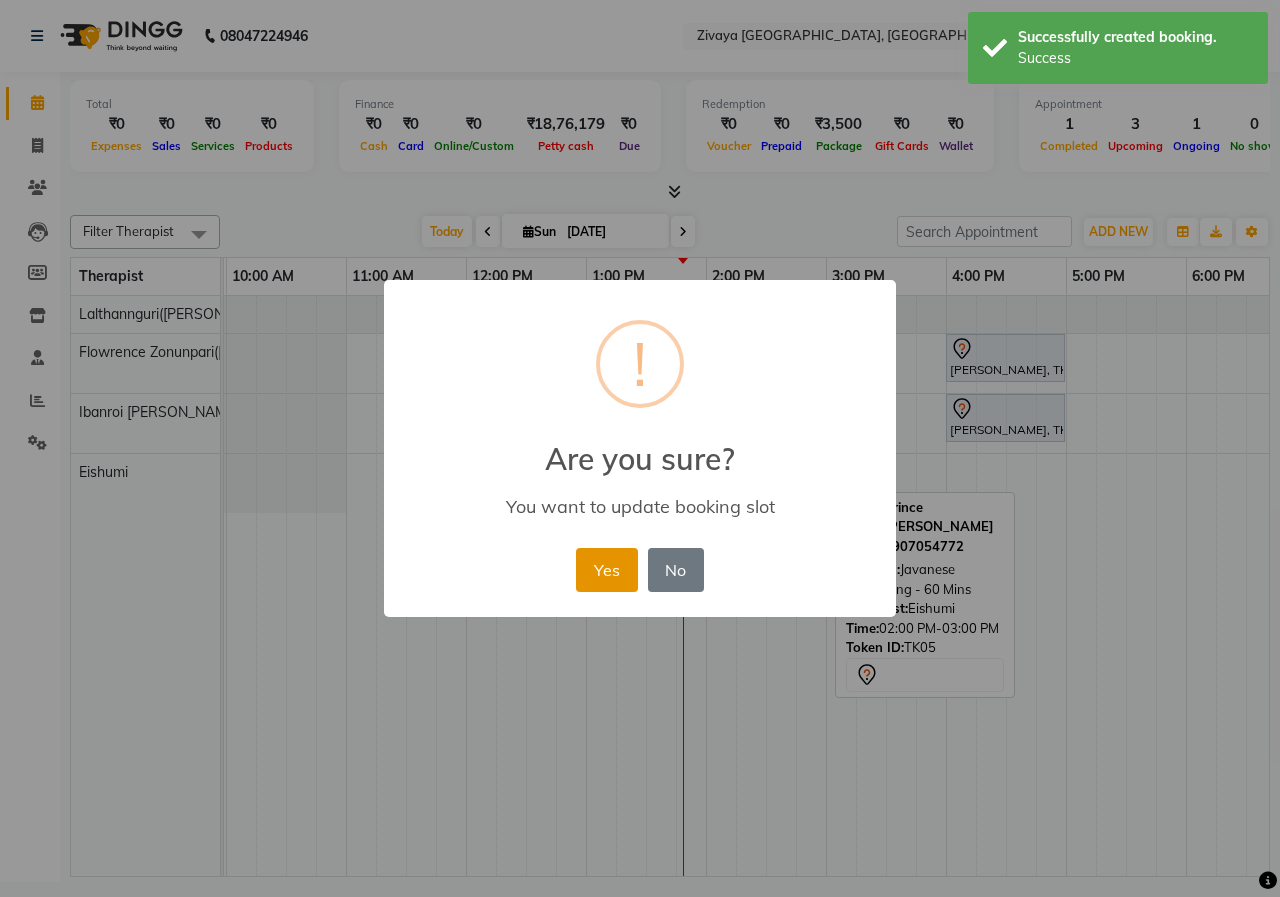 click on "Yes" at bounding box center (606, 570) 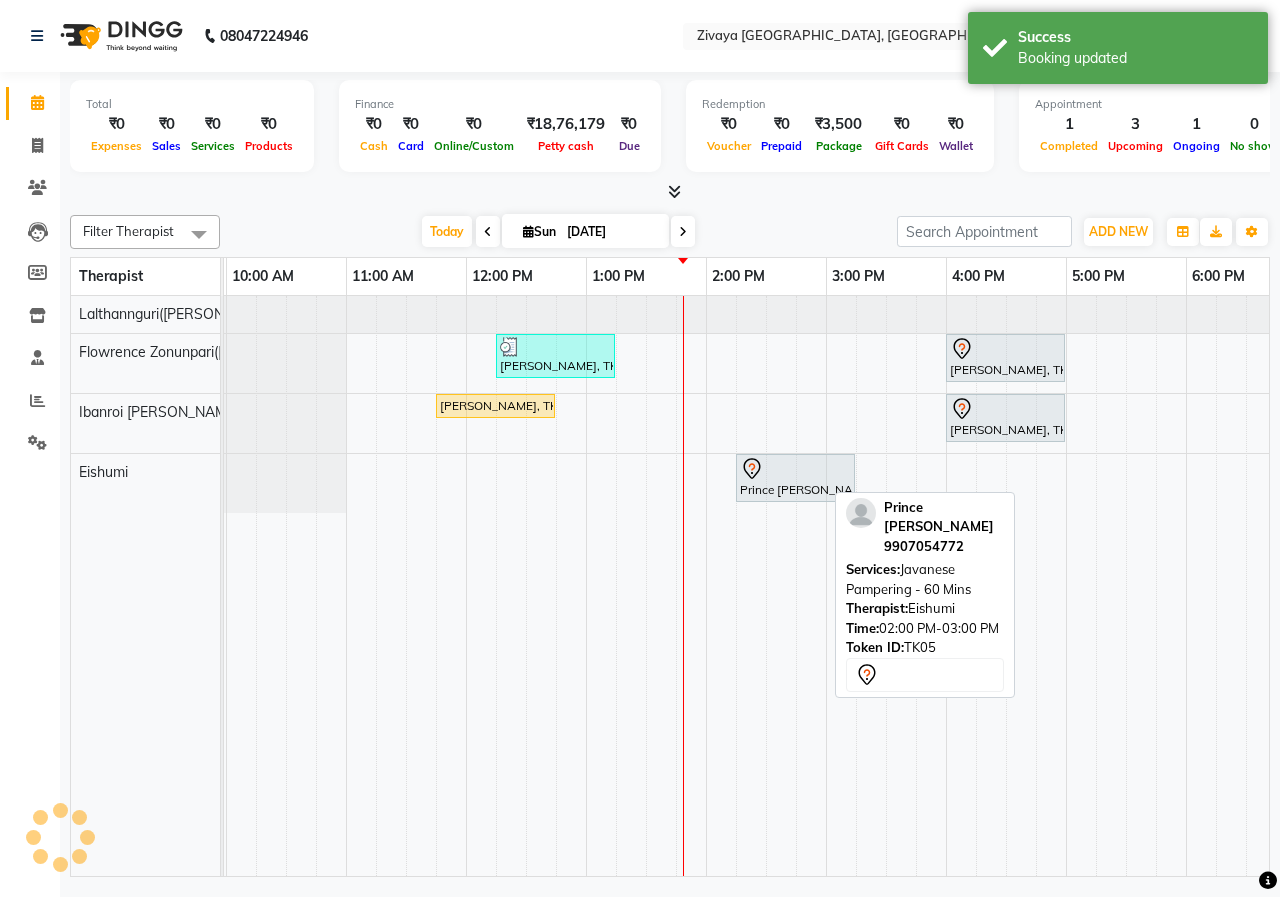 click on "Filter Therapist Select All Eishumi Flowrence Zonunpari([PERSON_NAME]) Ibanroi [PERSON_NAME]([PERSON_NAME]) [DATE]  [DATE] Toggle Dropdown Add Appointment Add Invoice Add Client Toggle Dropdown Add Appointment Add Invoice Add Client ADD NEW Toggle Dropdown Add Appointment Add Invoice Add Client Filter Therapist Select All Eishumi Flowrence Zonunpari([PERSON_NAME]) Ibanroi [PERSON_NAME]([PERSON_NAME]) Group By  Staff View   Room View  View as Vertical  Vertical - Week View  Horizontal  Horizontal - Week View  List  Toggle Dropdown Calendar Settings Manage Tags   Arrange Therapists   Reset Therapists  Full Screen Appointment Form Zoom 100%" at bounding box center (670, 232) 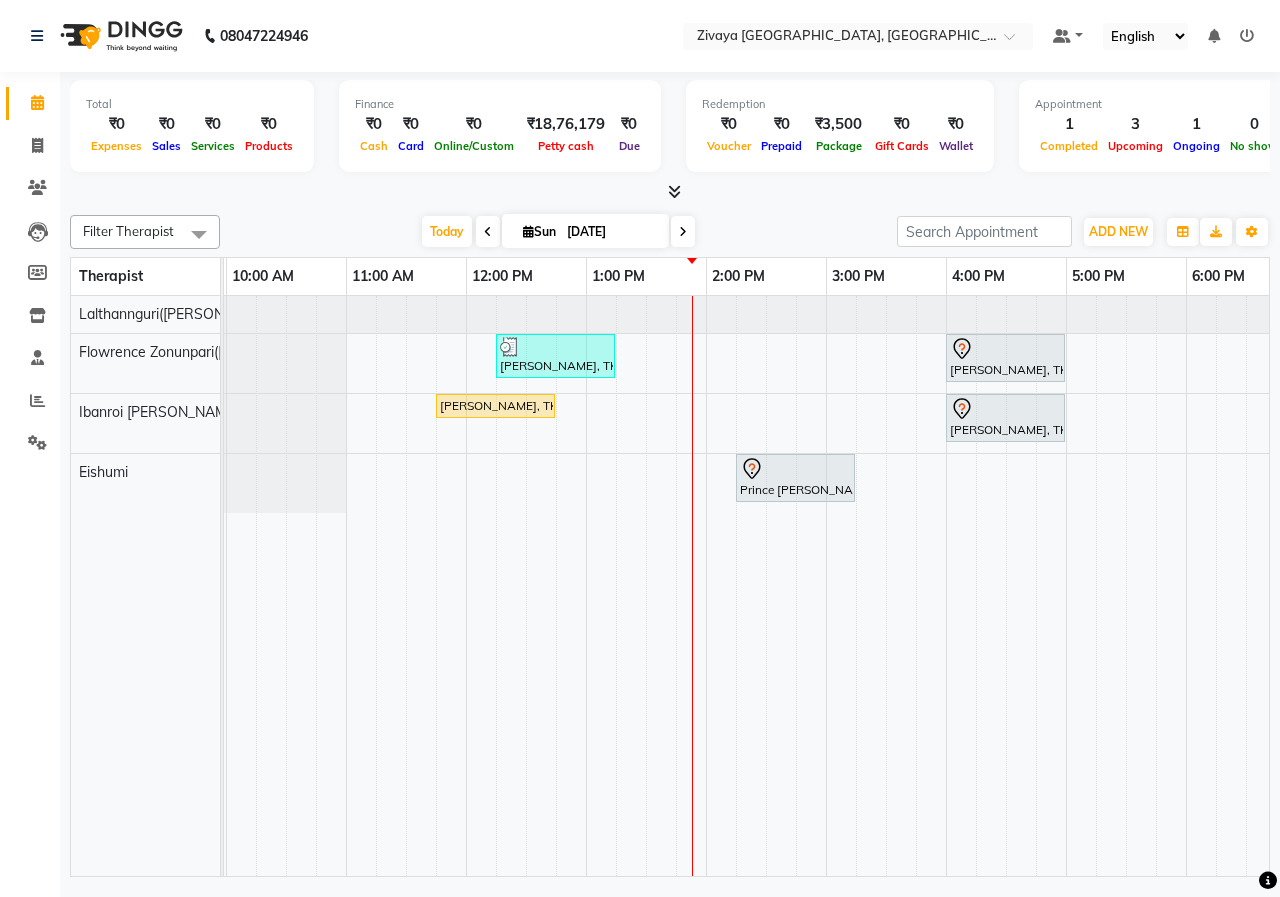 scroll, scrollTop: 0, scrollLeft: 0, axis: both 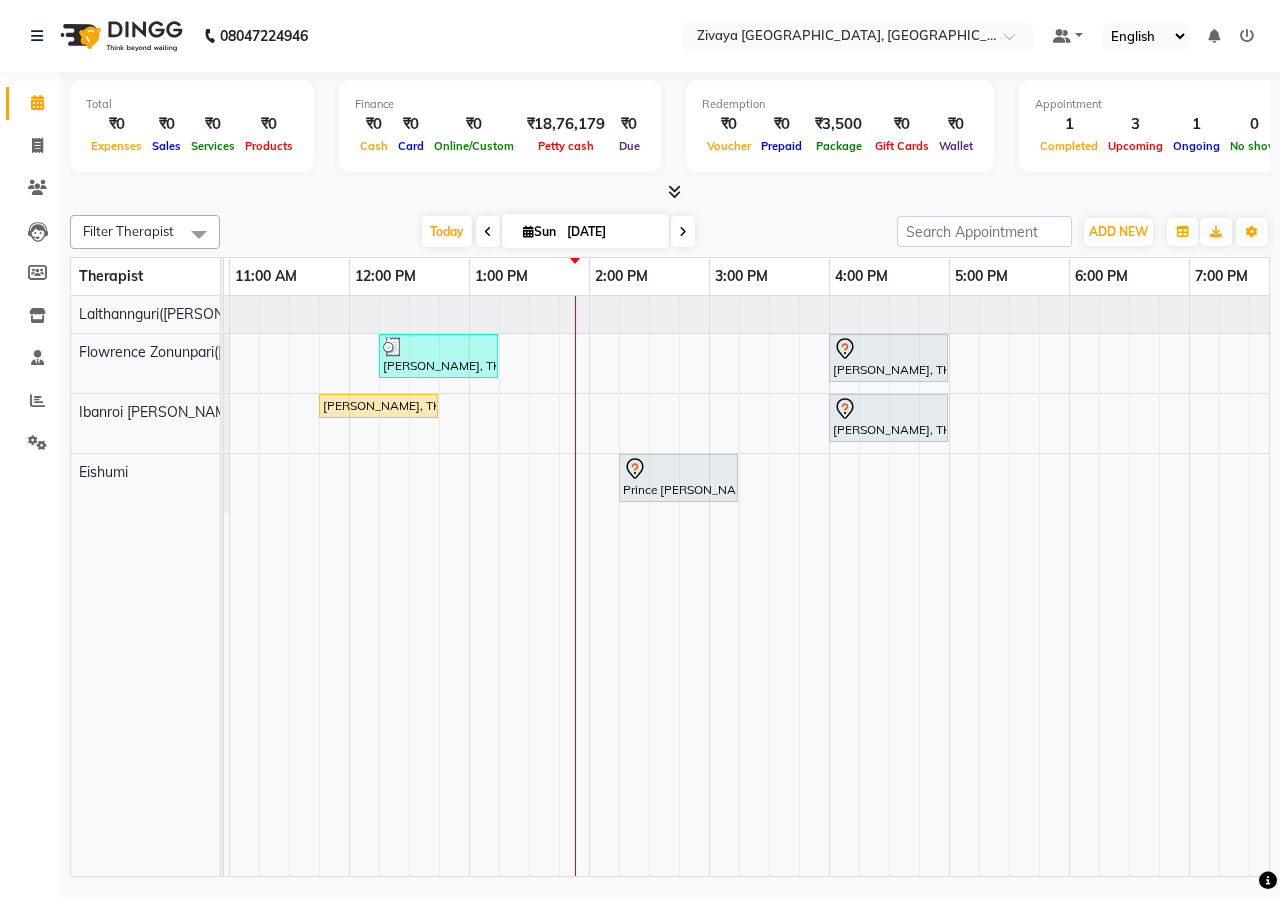 click at bounding box center (488, 231) 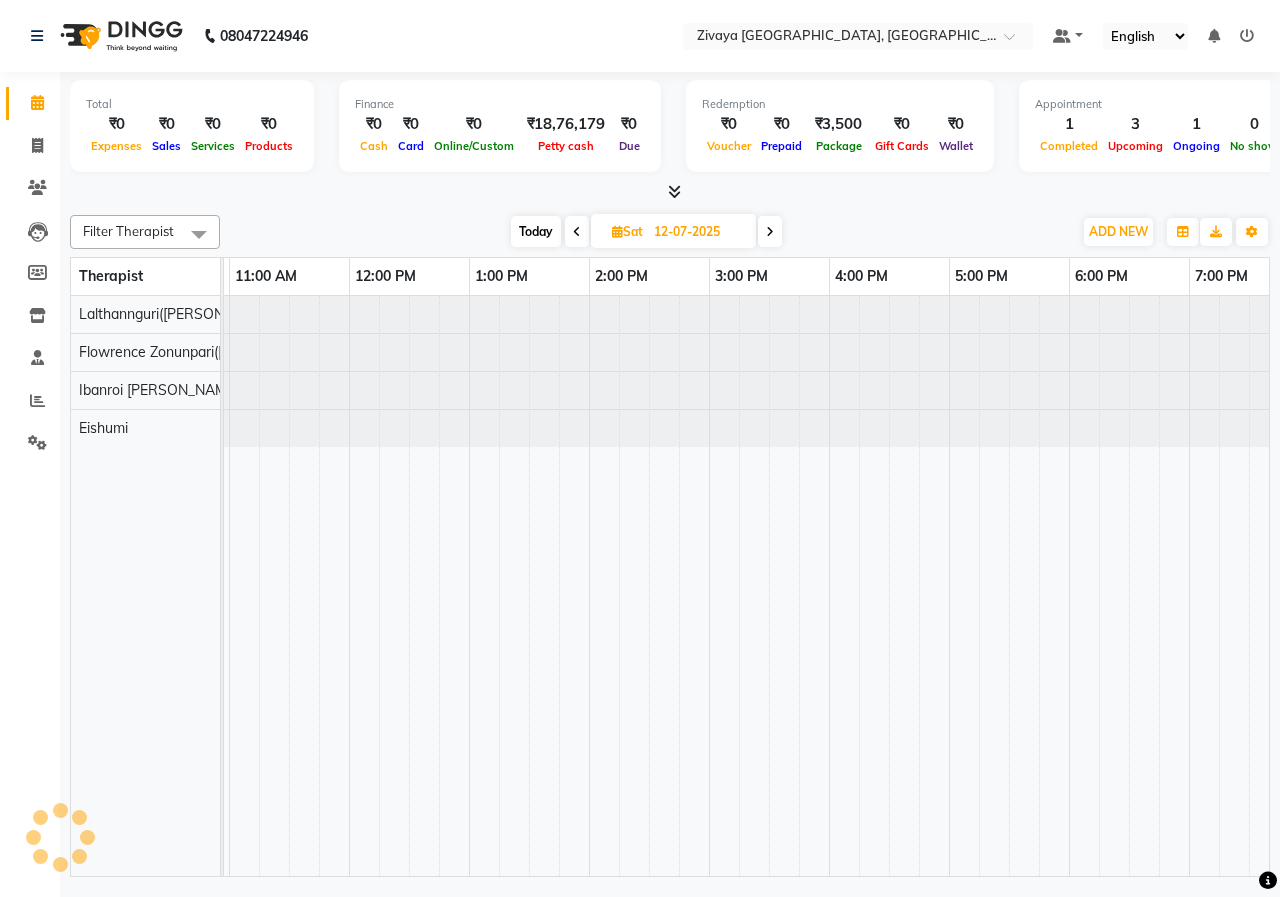 scroll, scrollTop: 0, scrollLeft: 0, axis: both 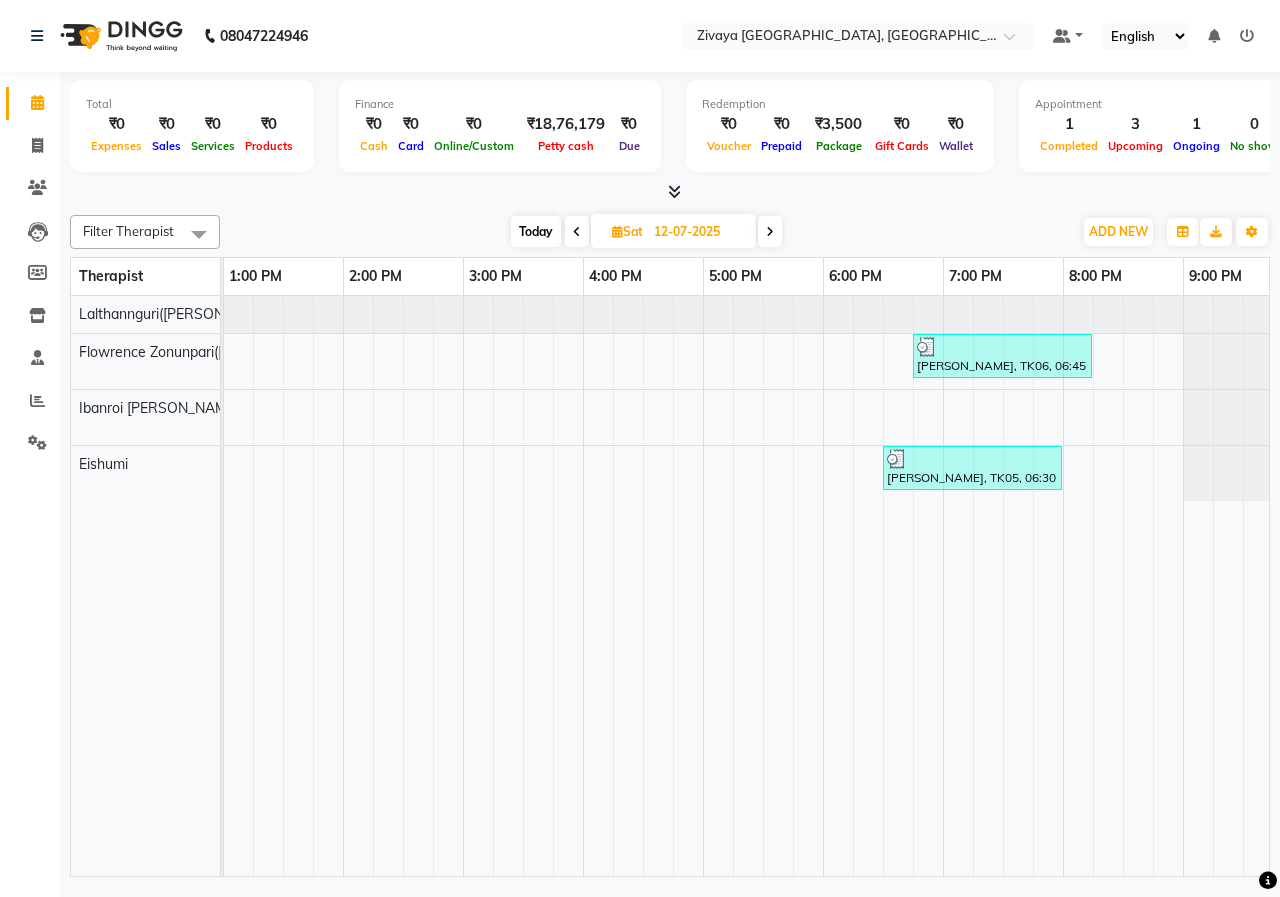 click at bounding box center (770, 231) 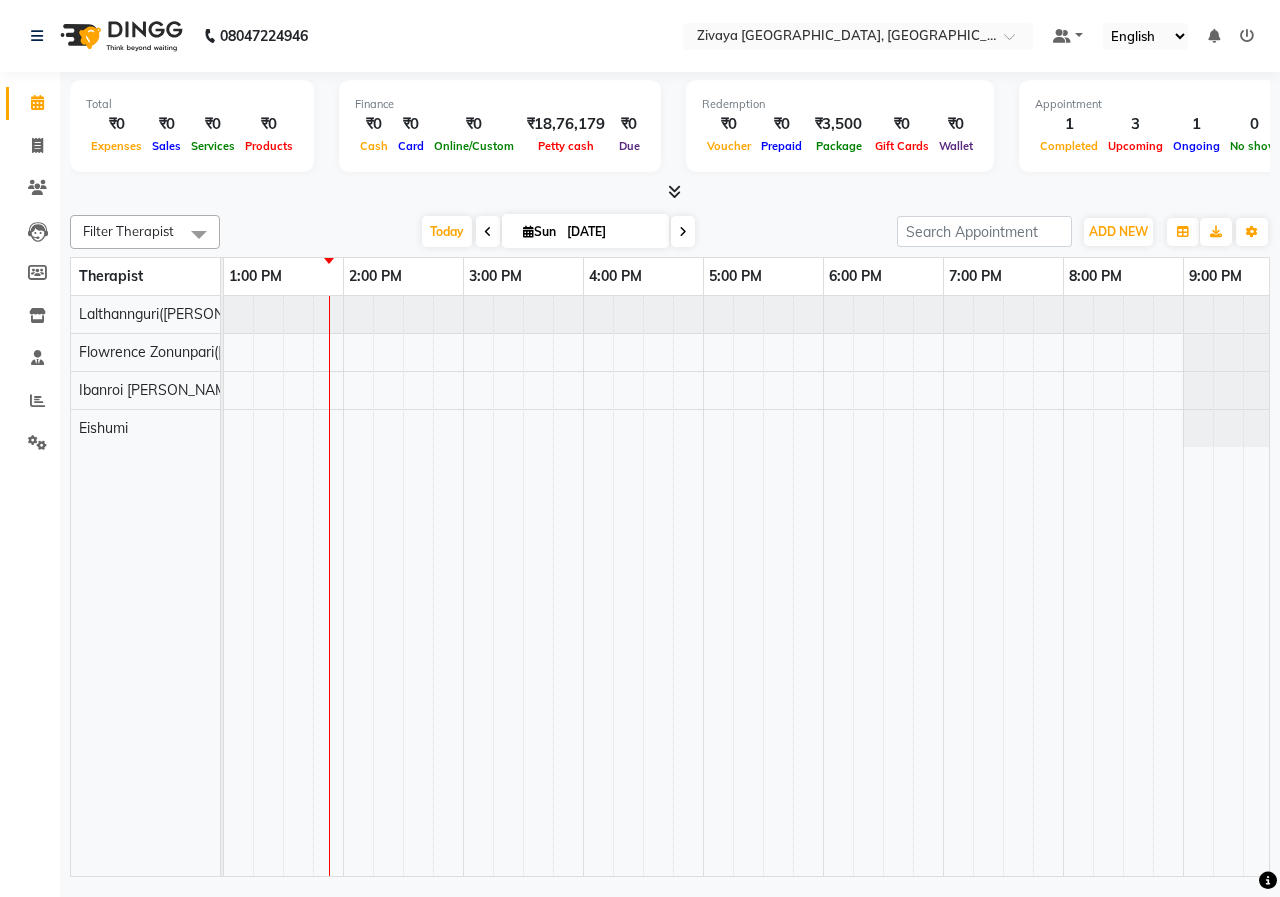 scroll, scrollTop: 0, scrollLeft: 601, axis: horizontal 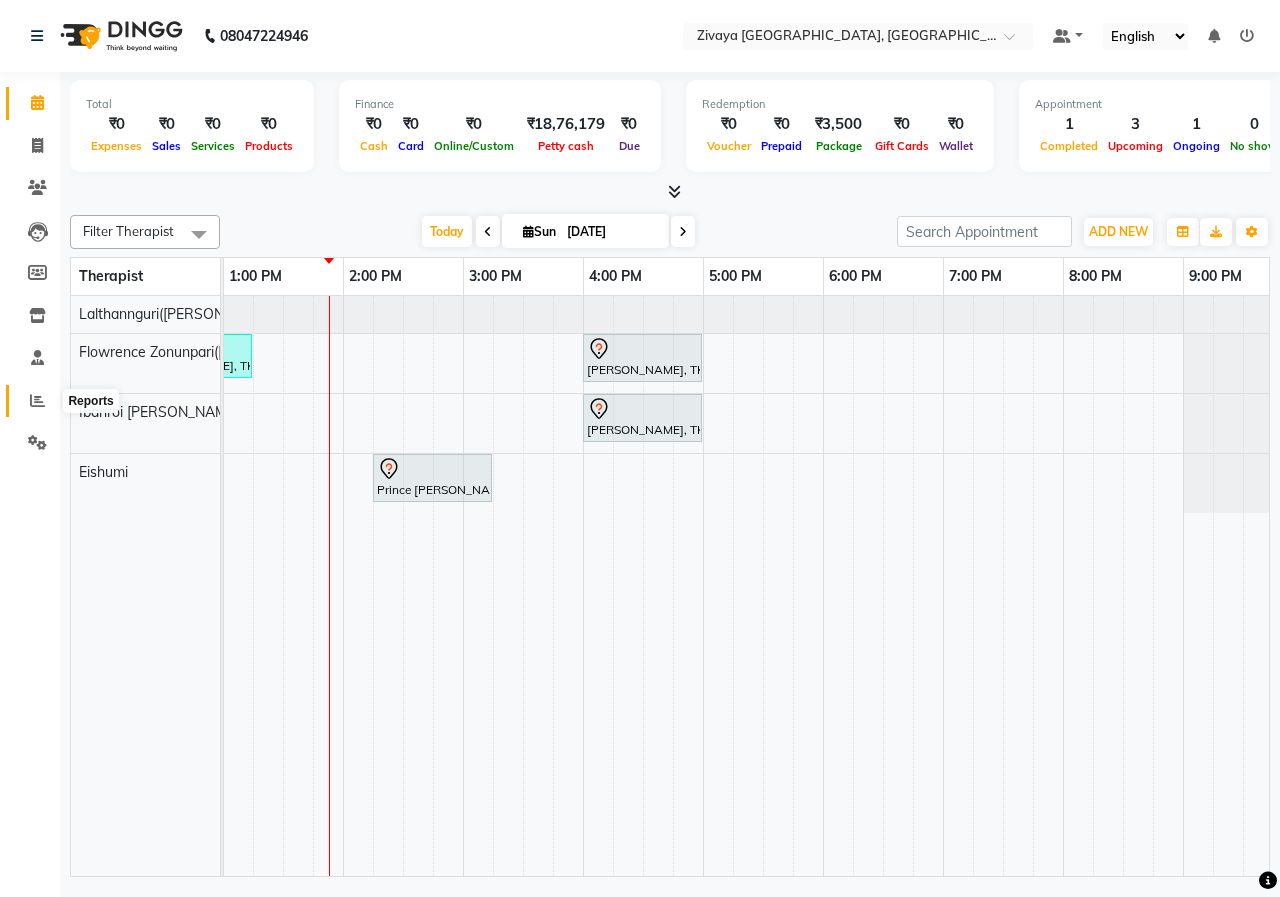 click 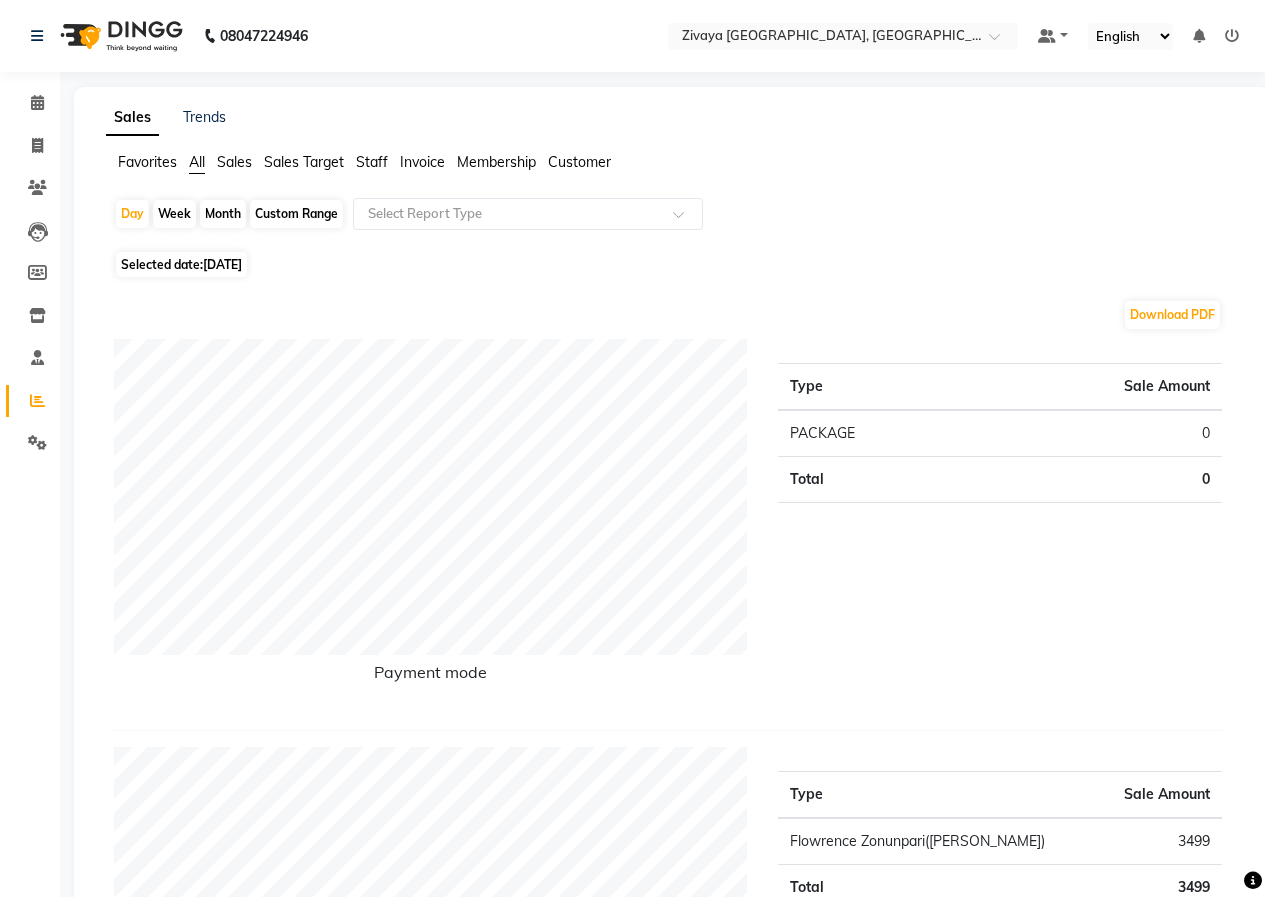 click on "Month" 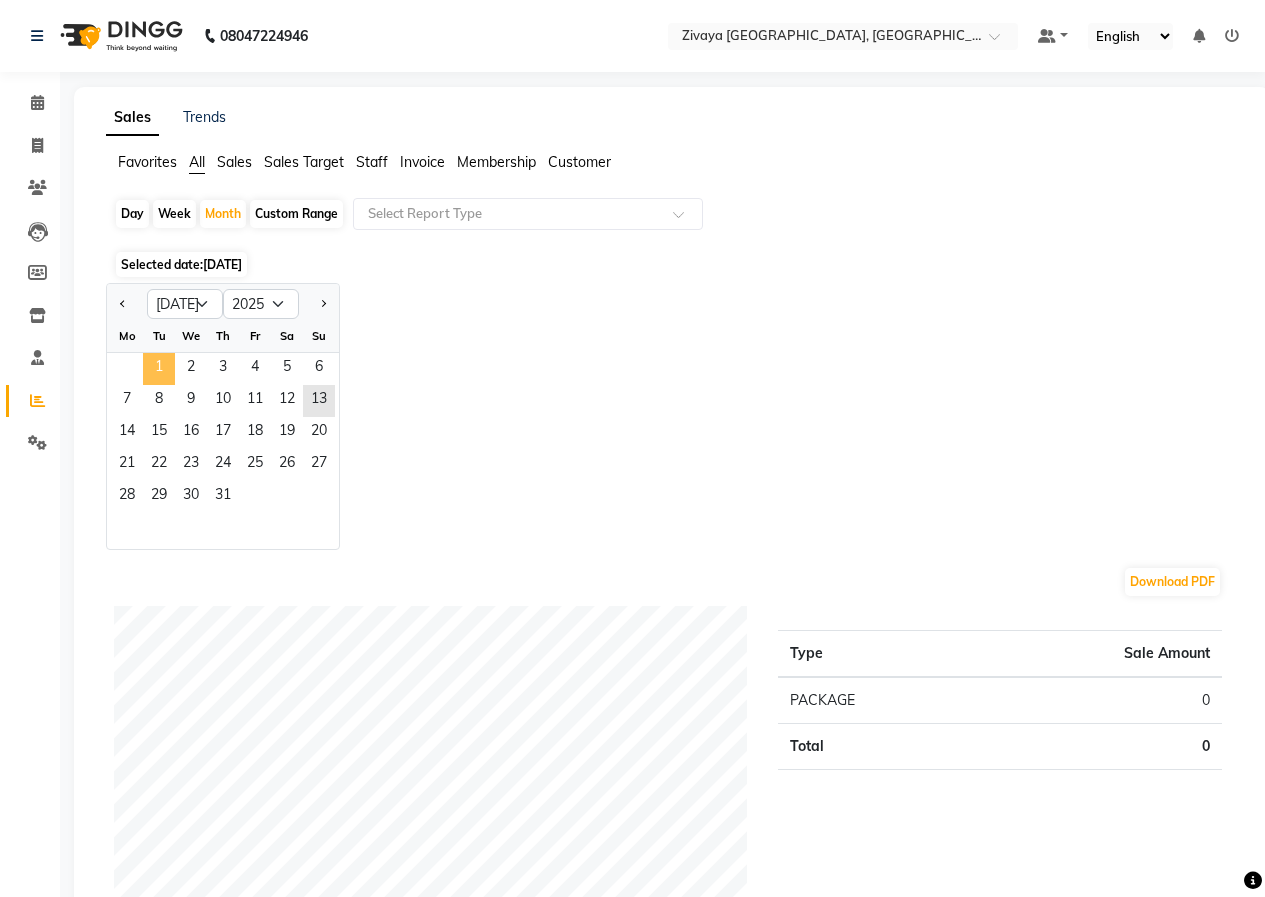 click on "1" 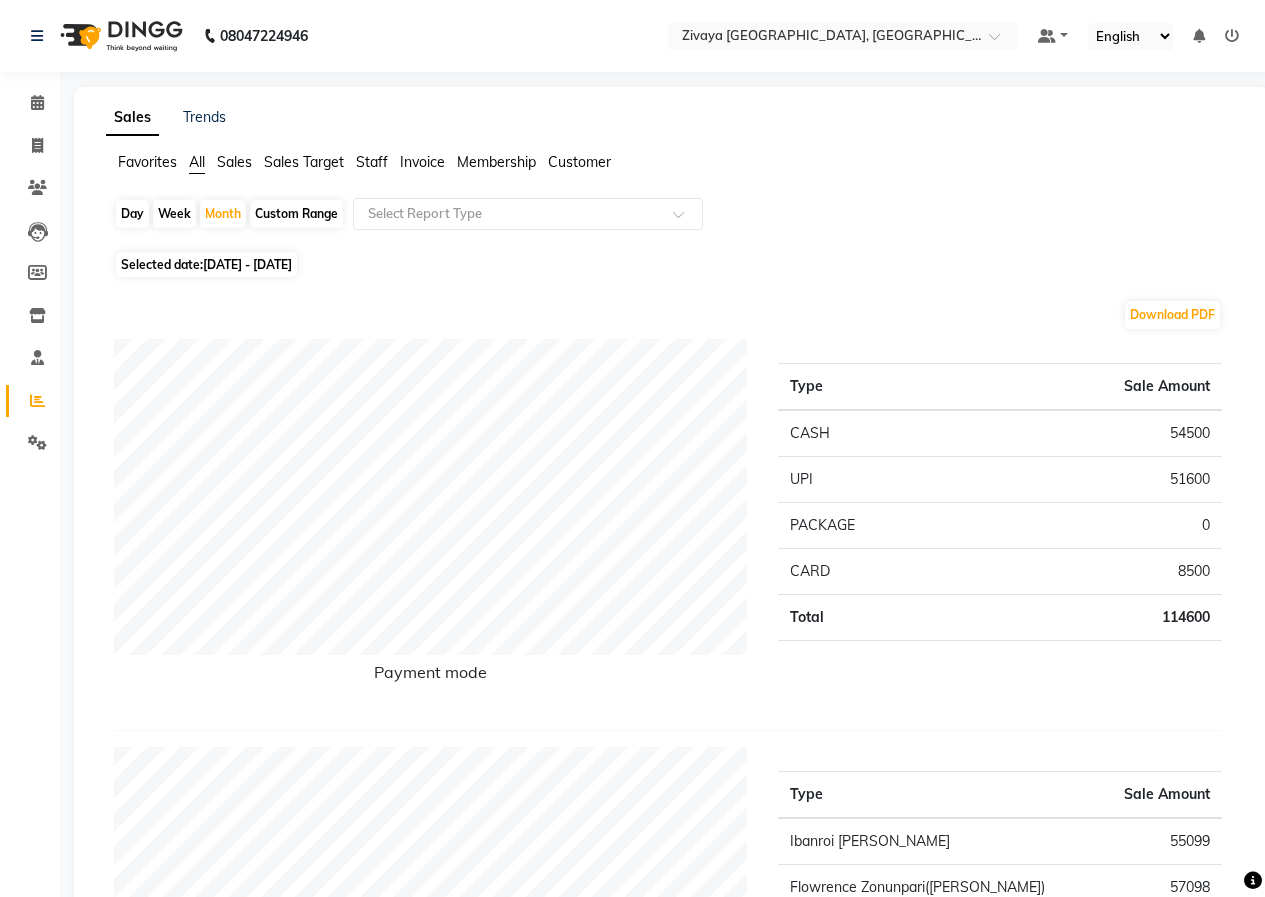 click 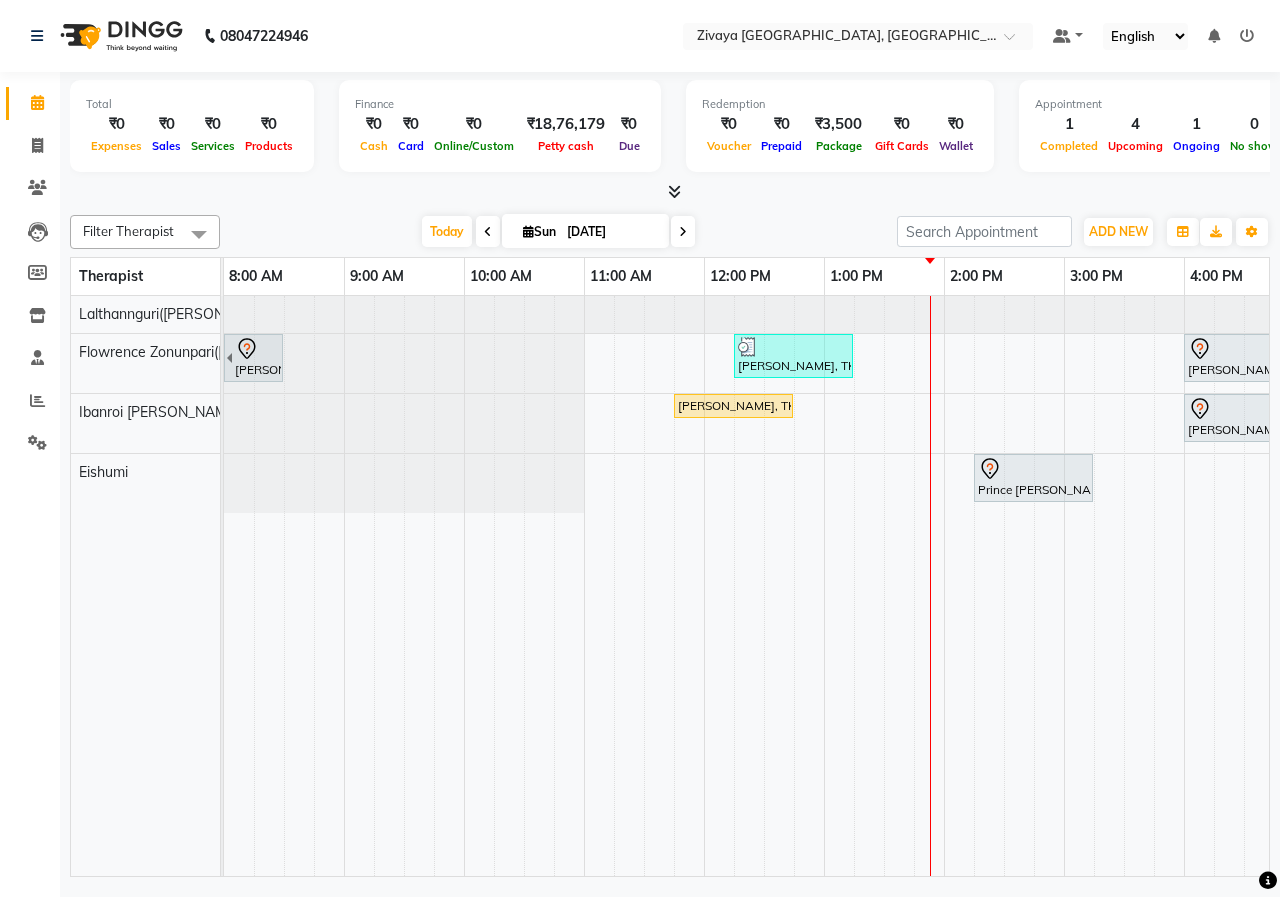 scroll, scrollTop: 0, scrollLeft: 190, axis: horizontal 